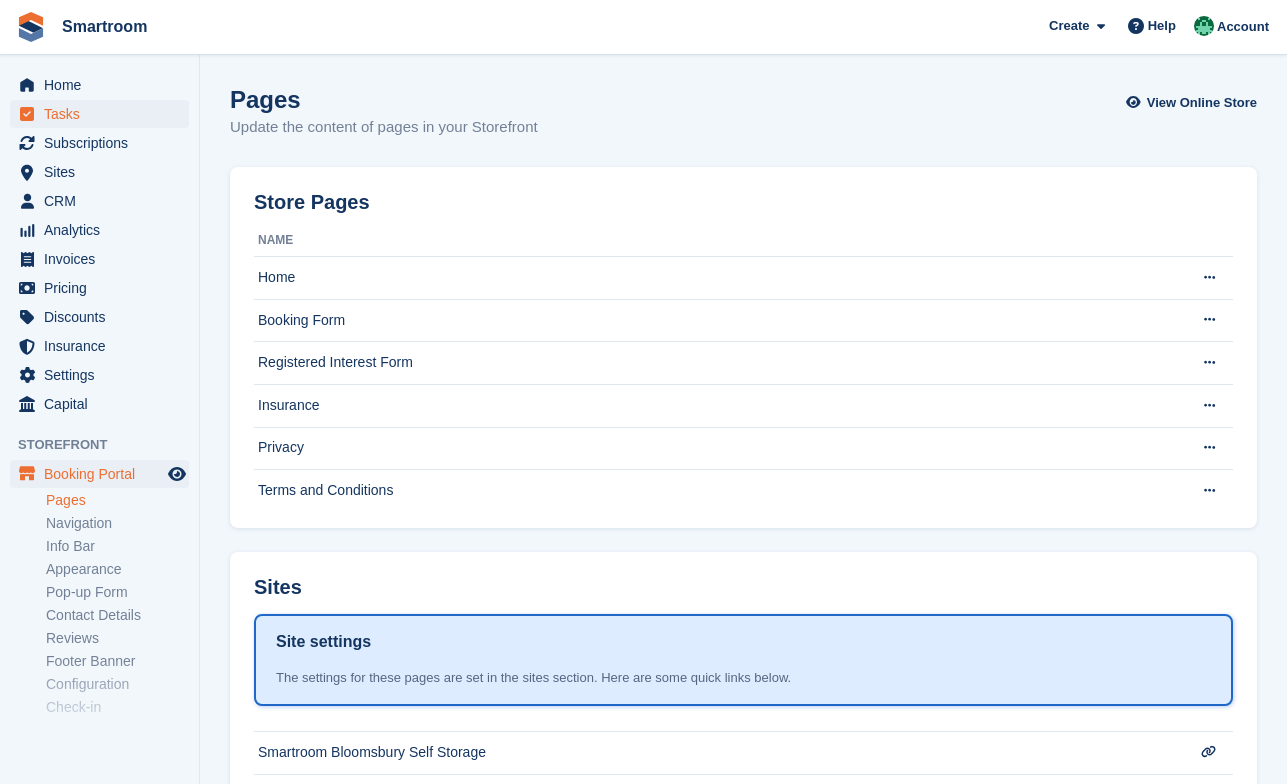 scroll, scrollTop: 0, scrollLeft: 0, axis: both 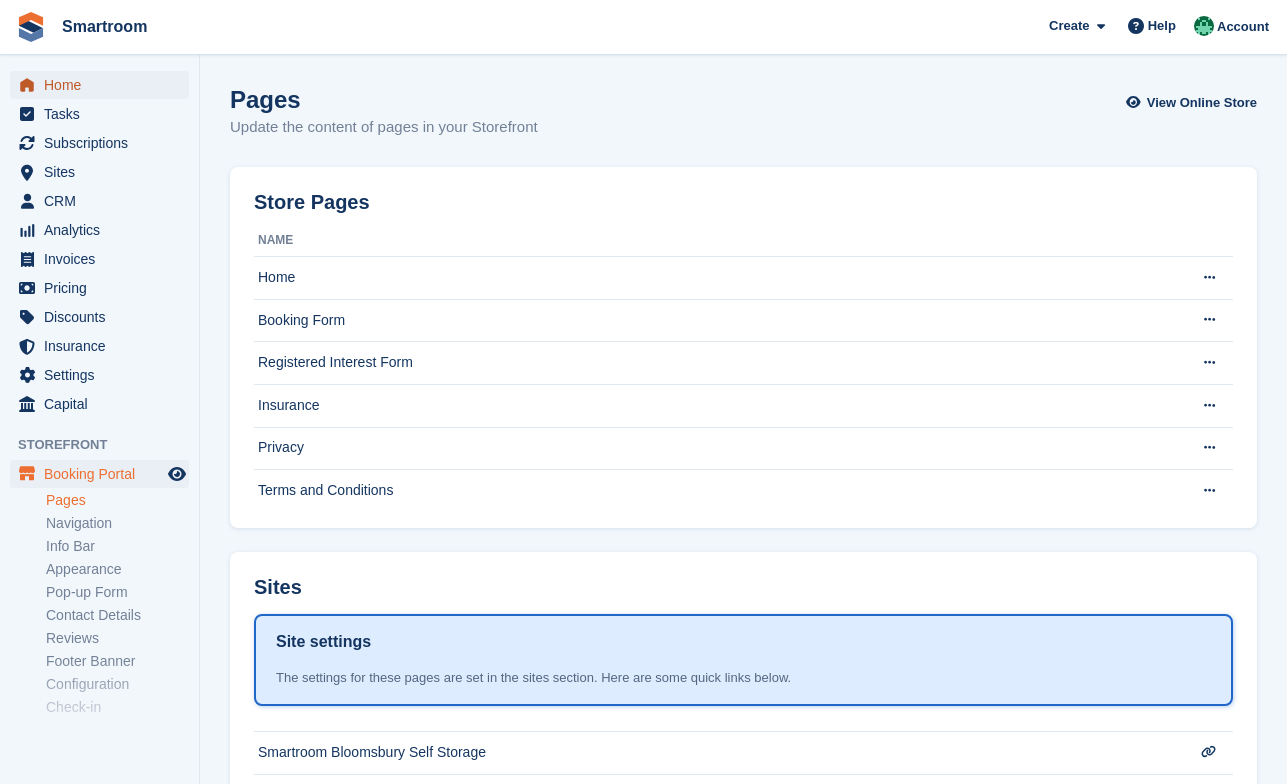 click on "Home" at bounding box center (104, 85) 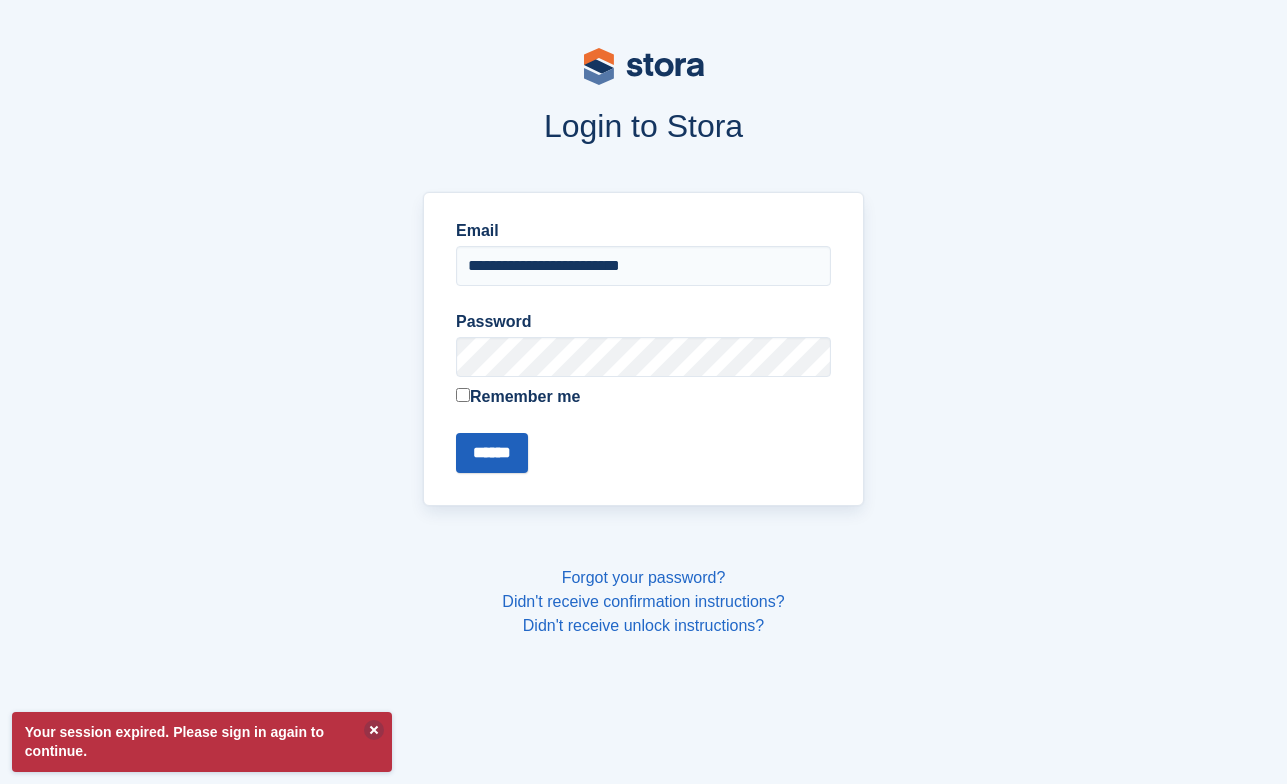 type on "**********" 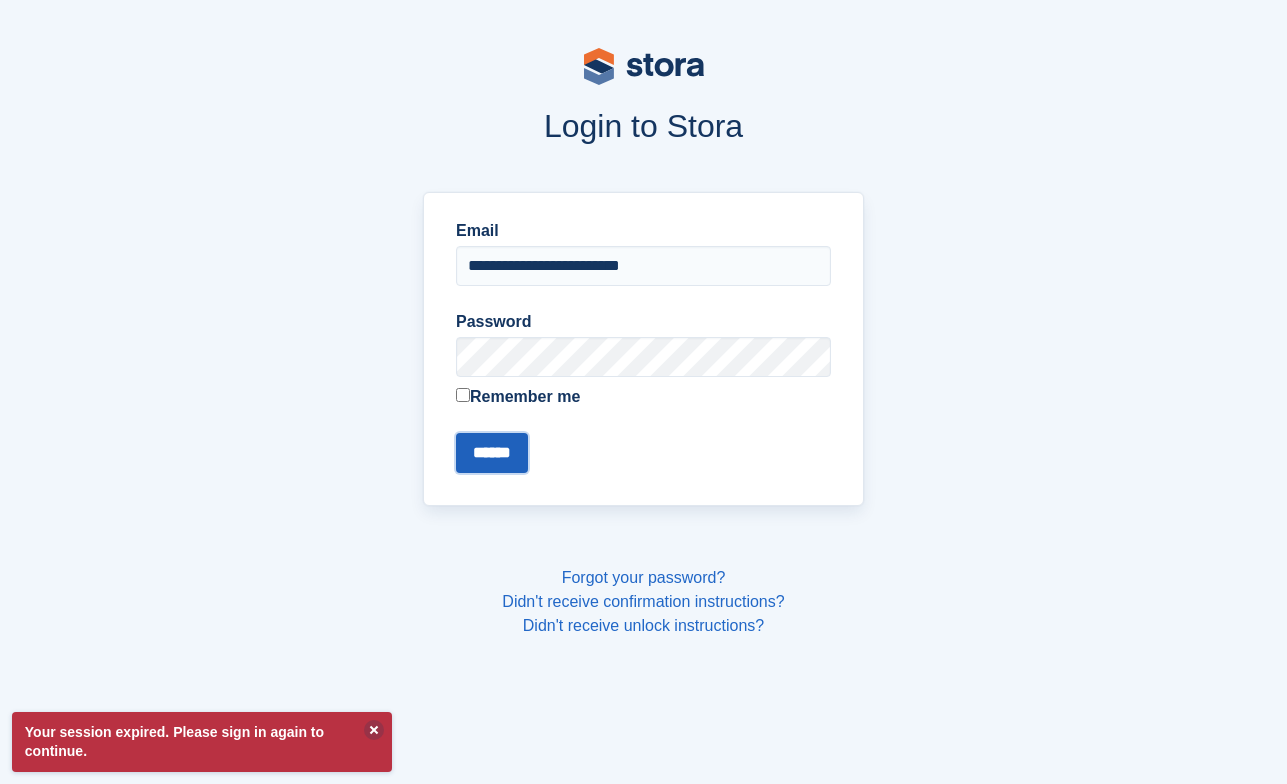 click on "******" at bounding box center [492, 453] 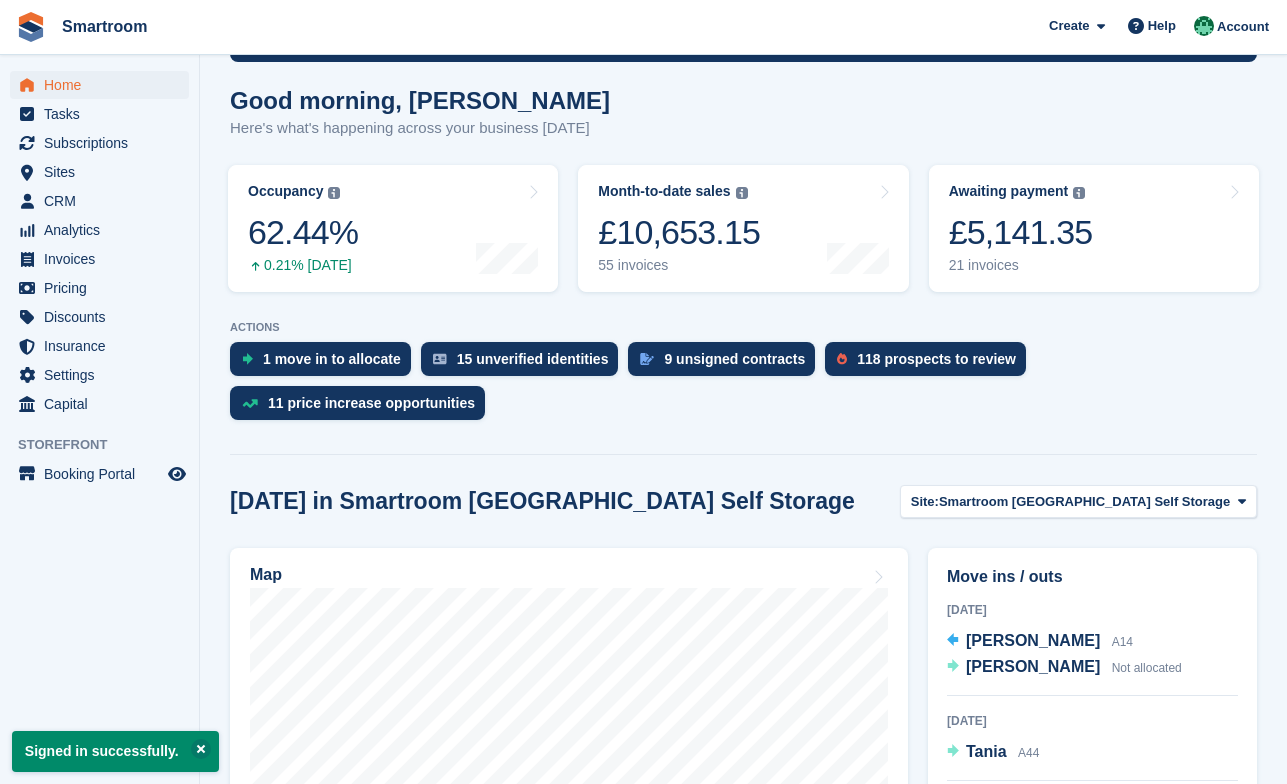 scroll, scrollTop: 295, scrollLeft: 0, axis: vertical 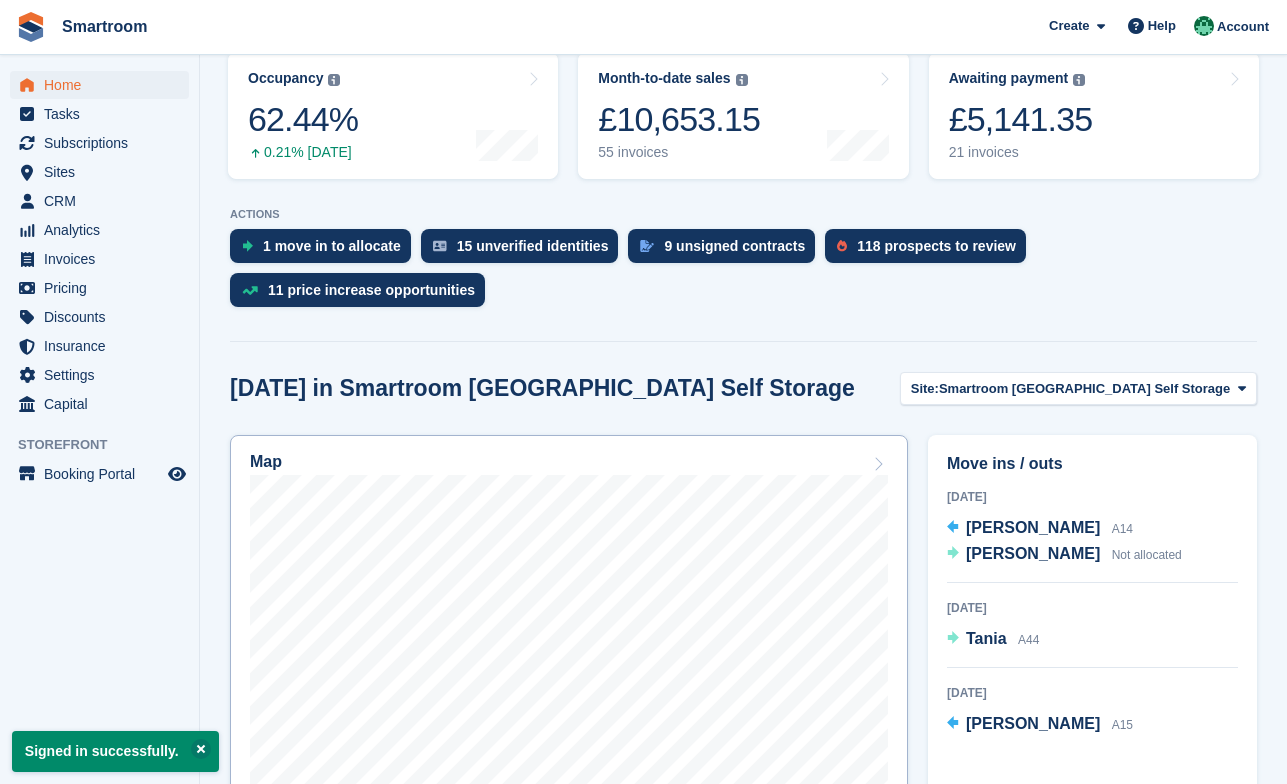 click on "Map" at bounding box center (569, 695) 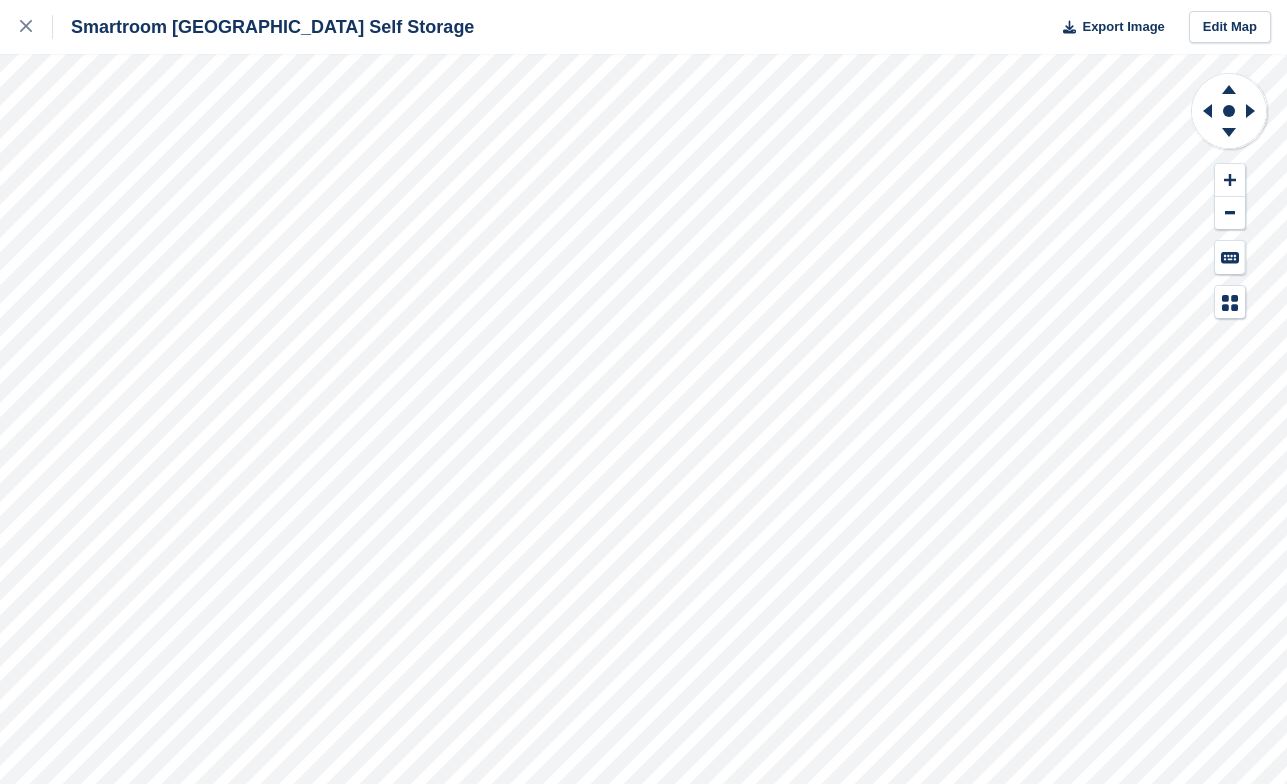 scroll, scrollTop: 0, scrollLeft: 0, axis: both 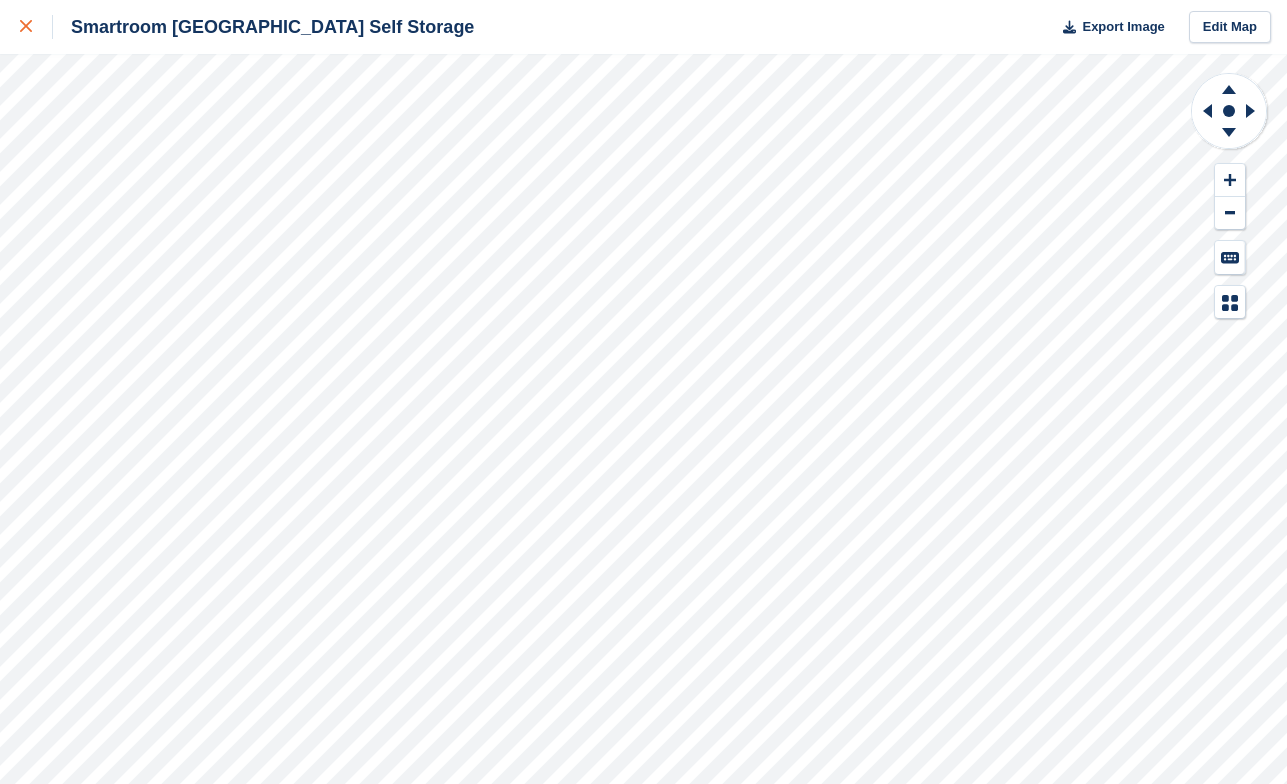 click 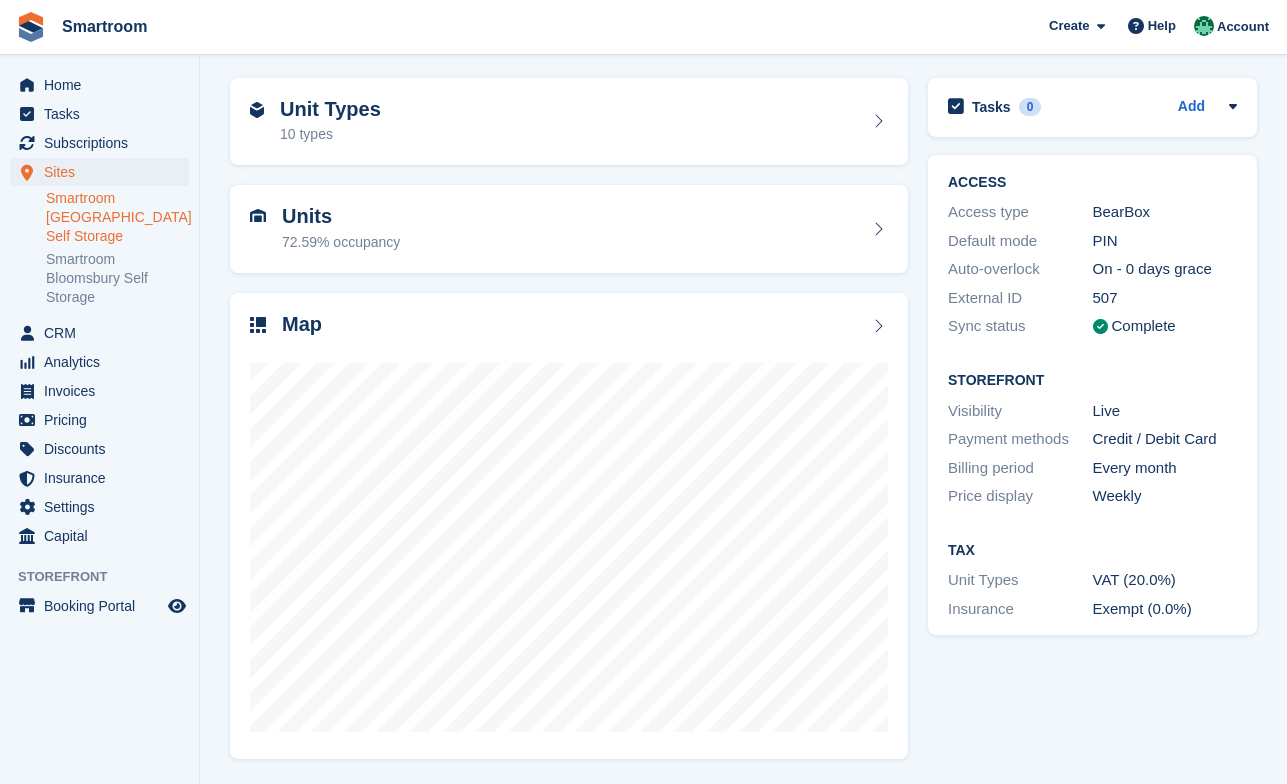 scroll, scrollTop: 0, scrollLeft: 0, axis: both 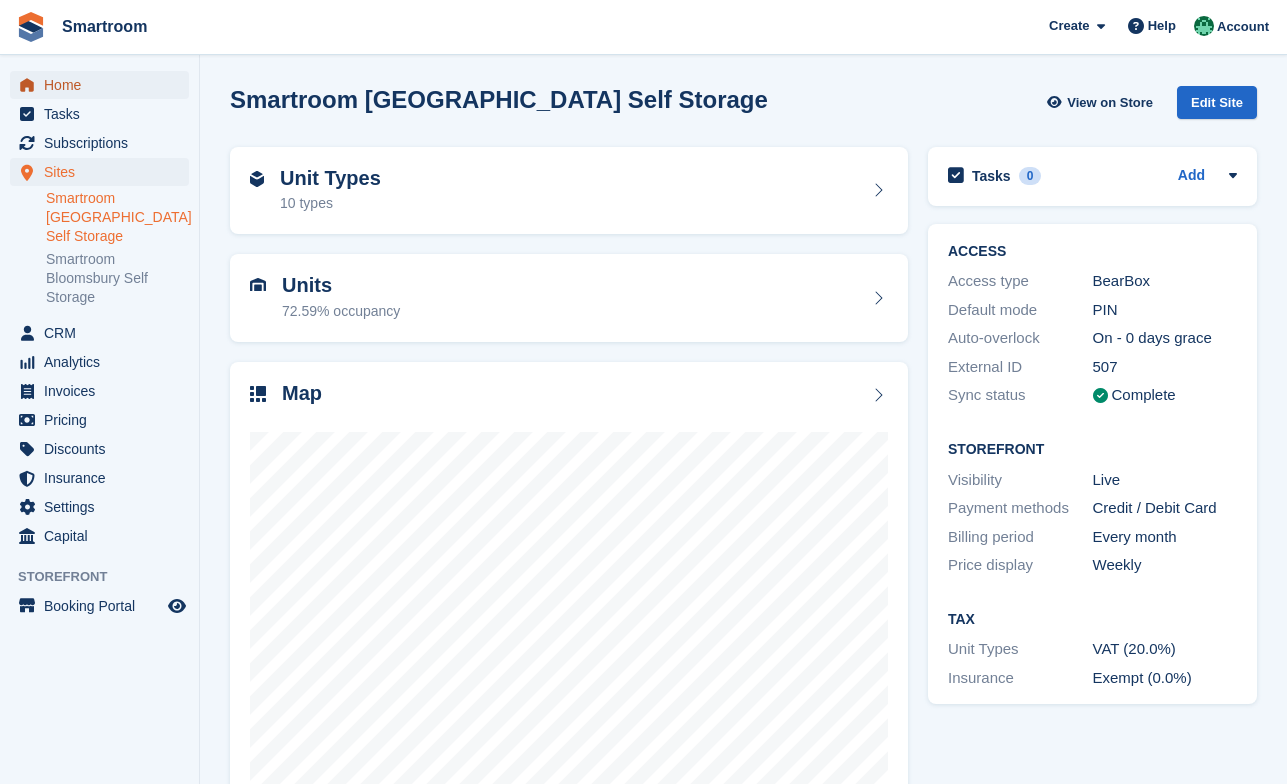 click on "Home" at bounding box center (104, 85) 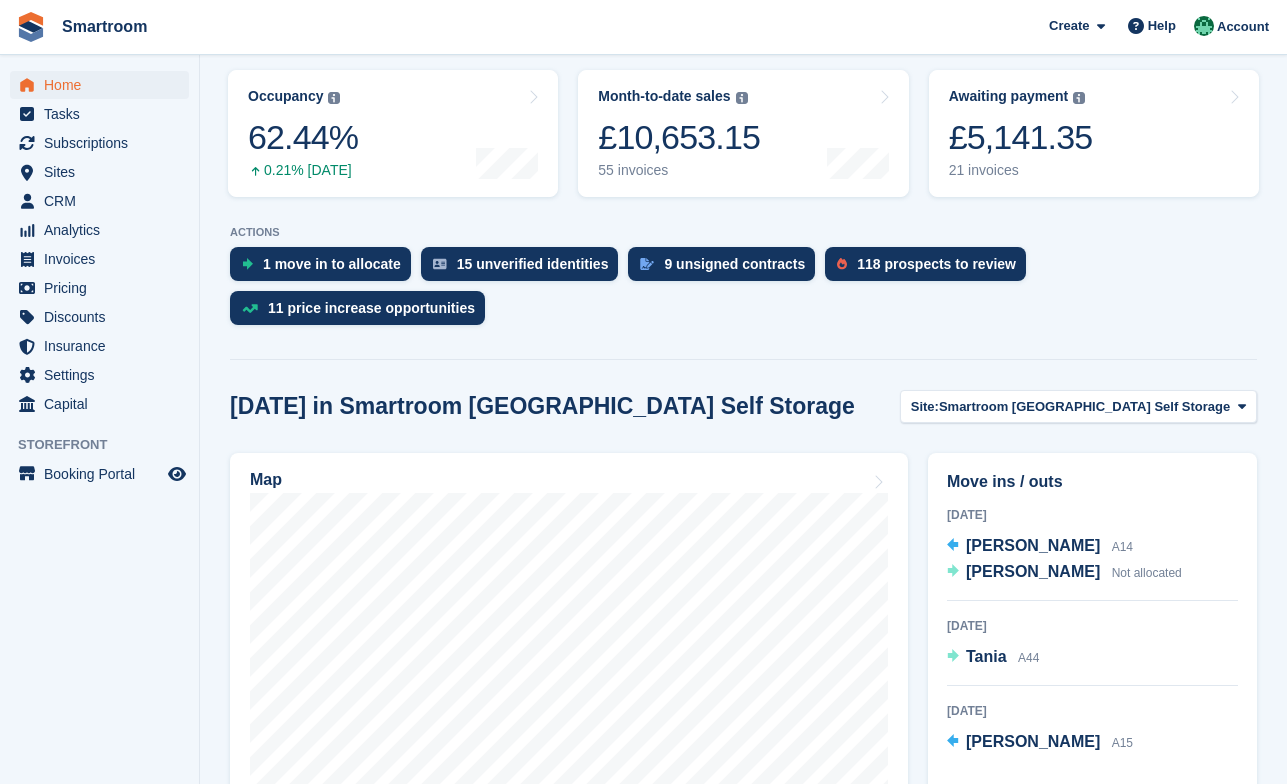 scroll, scrollTop: 357, scrollLeft: 0, axis: vertical 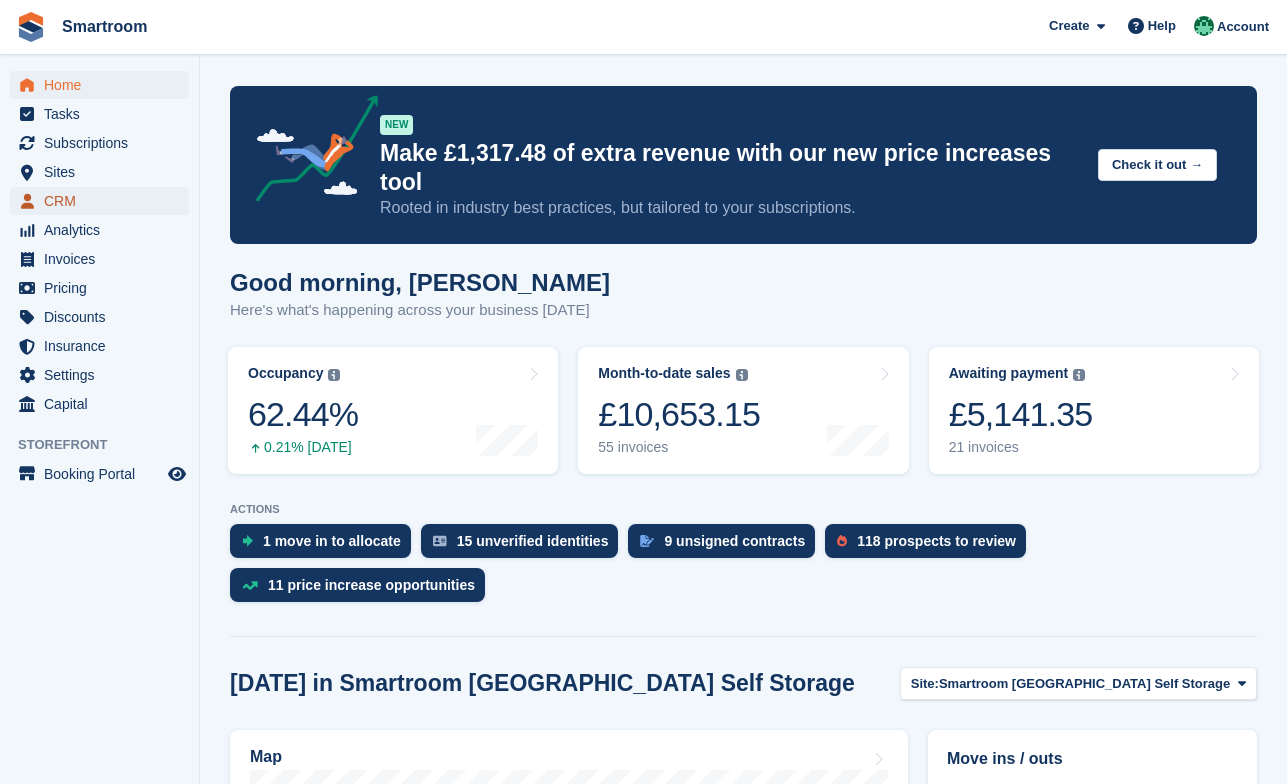 click on "CRM" at bounding box center (104, 201) 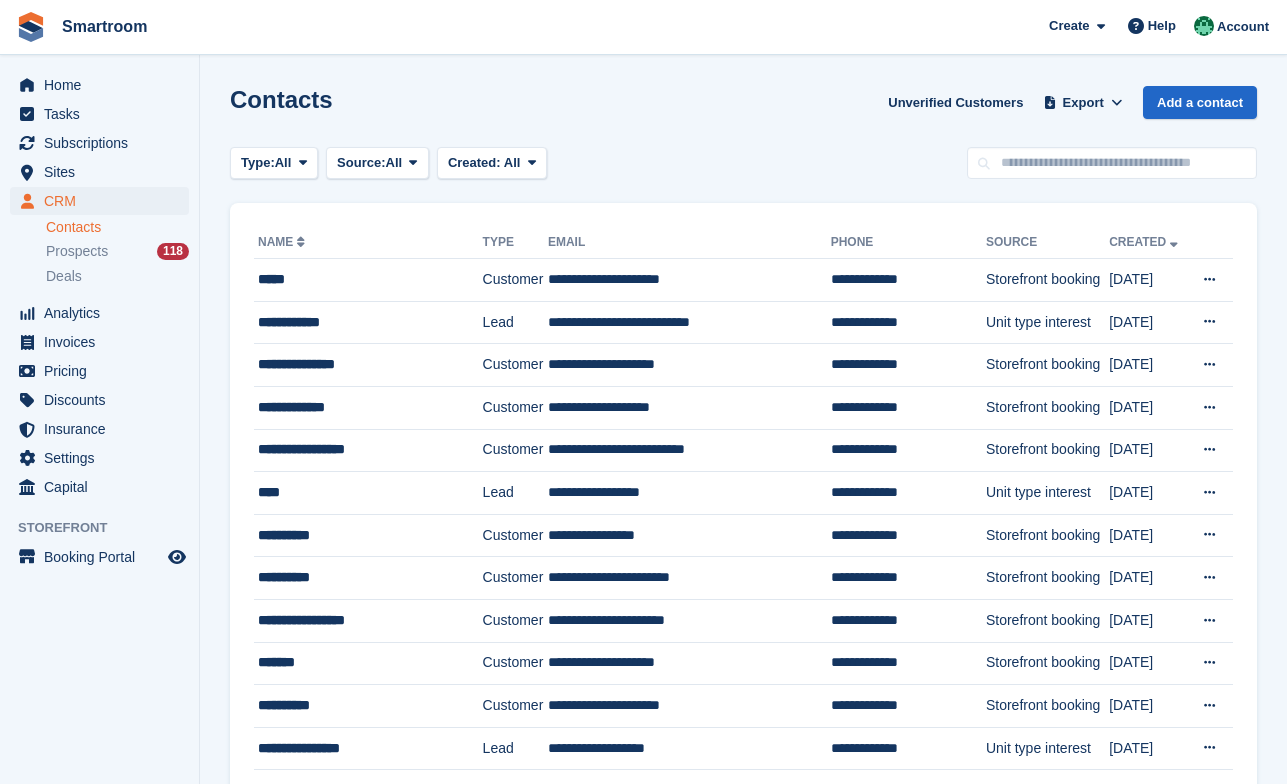 scroll, scrollTop: 0, scrollLeft: 0, axis: both 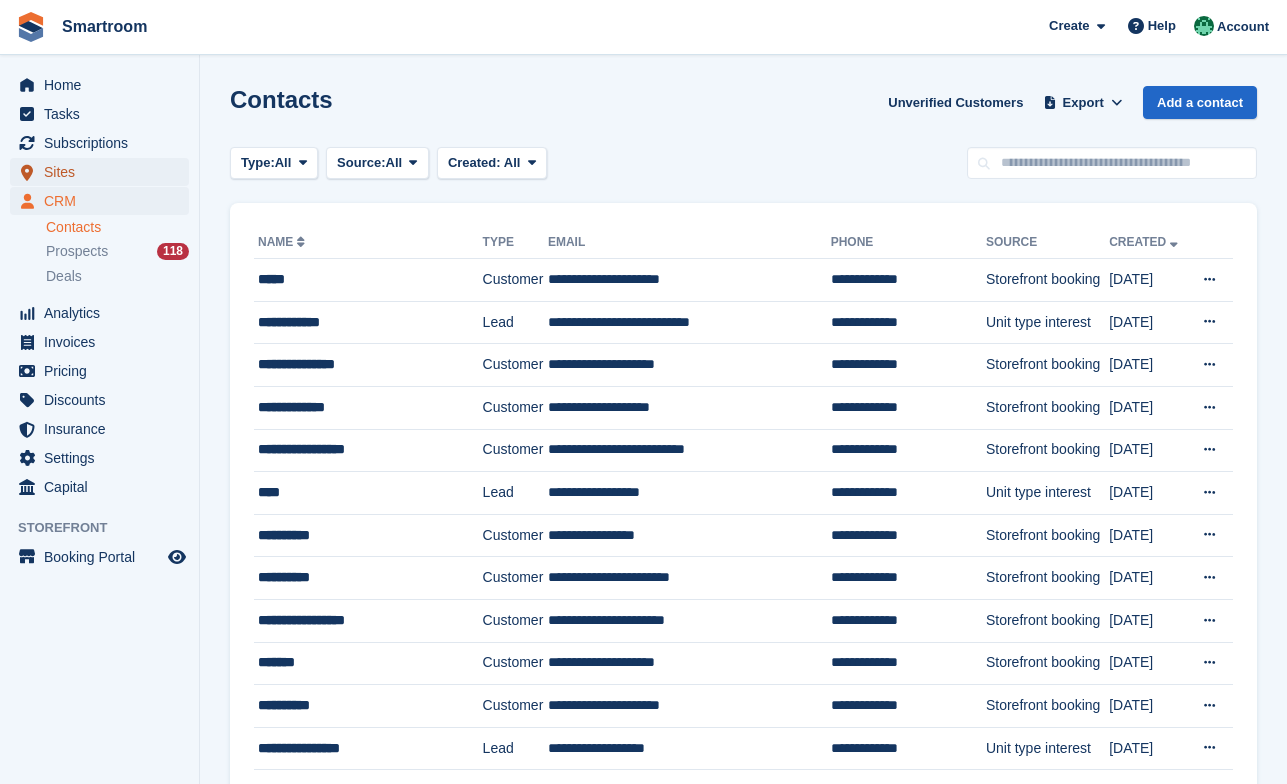 click on "Sites" at bounding box center [104, 172] 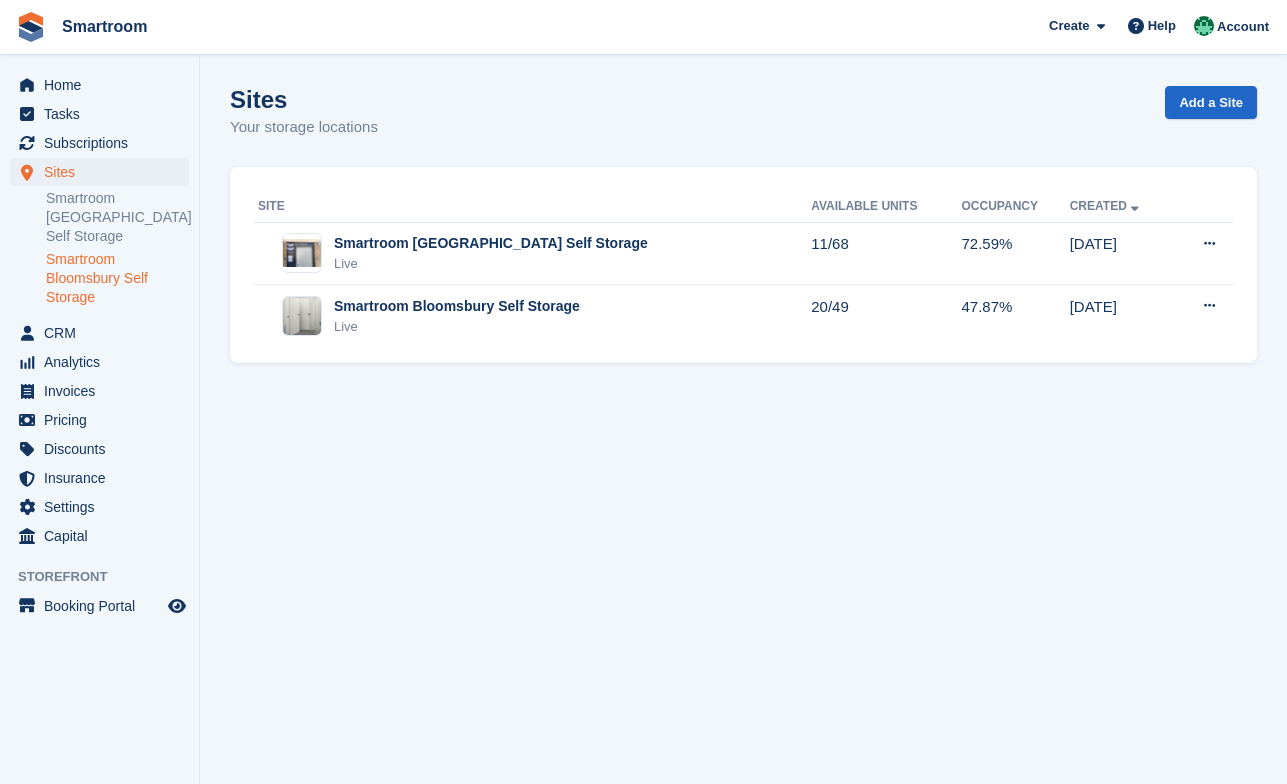click on "Smartroom Bloomsbury Self Storage" at bounding box center (117, 278) 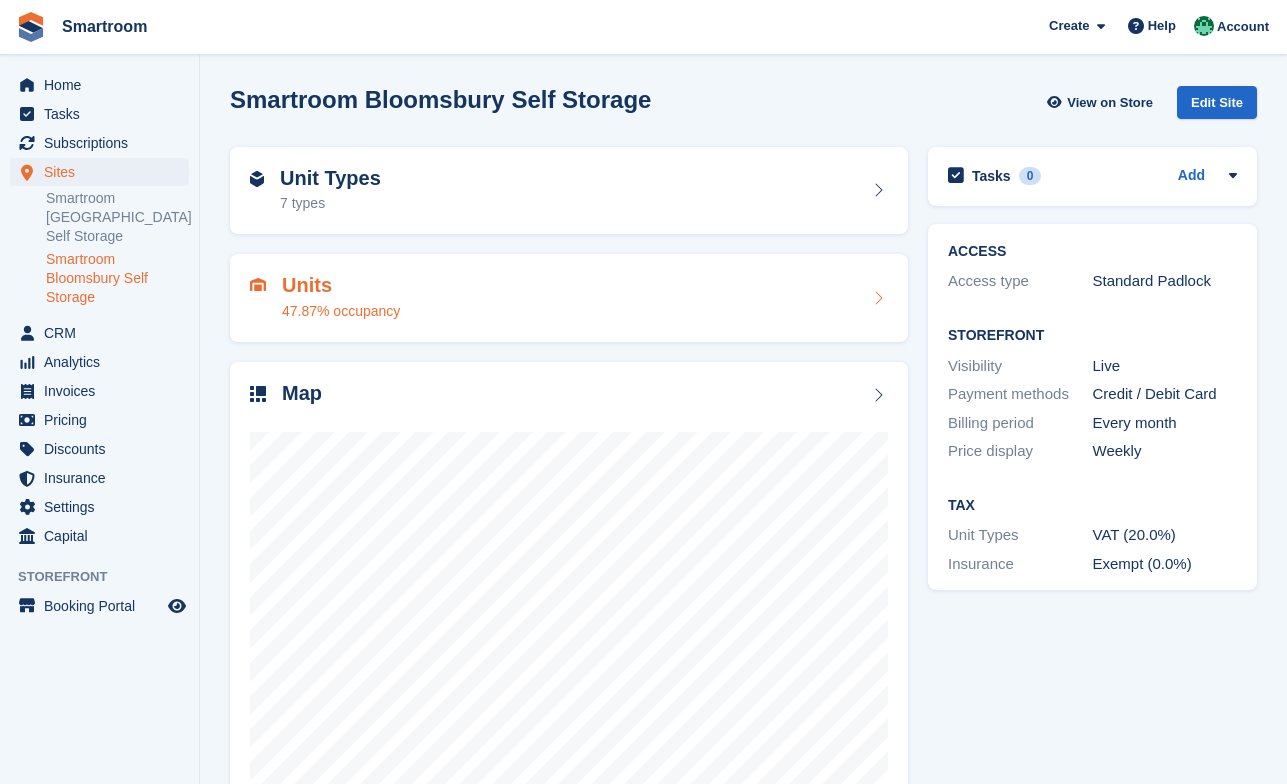 scroll, scrollTop: 0, scrollLeft: 0, axis: both 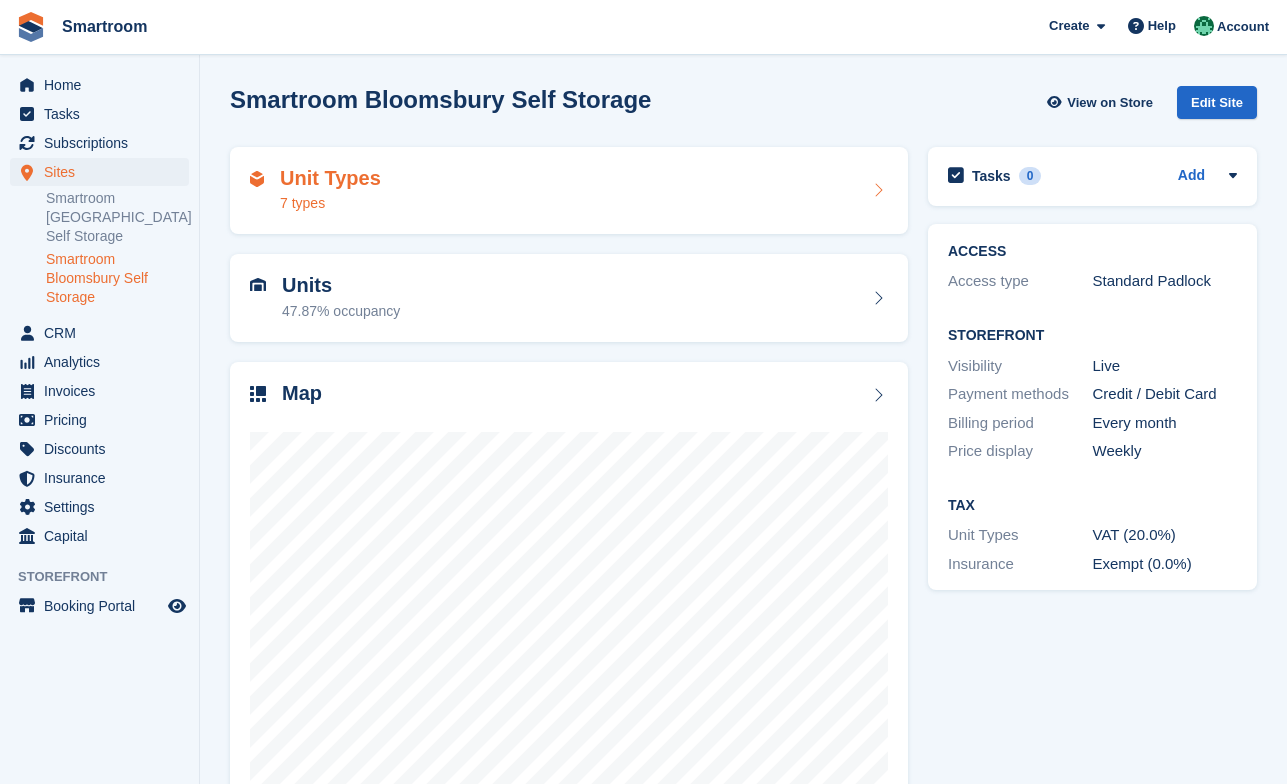 click on "Unit Types
7 types" at bounding box center (569, 191) 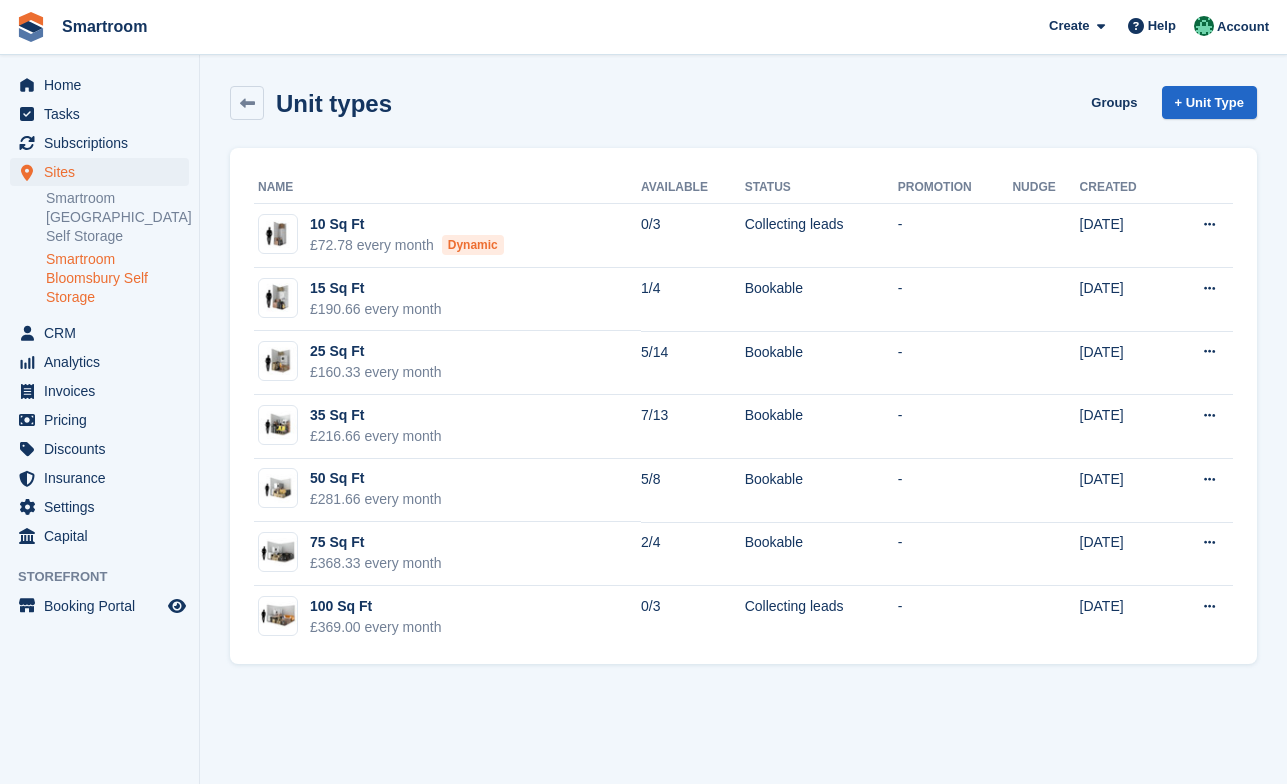 scroll, scrollTop: 0, scrollLeft: 0, axis: both 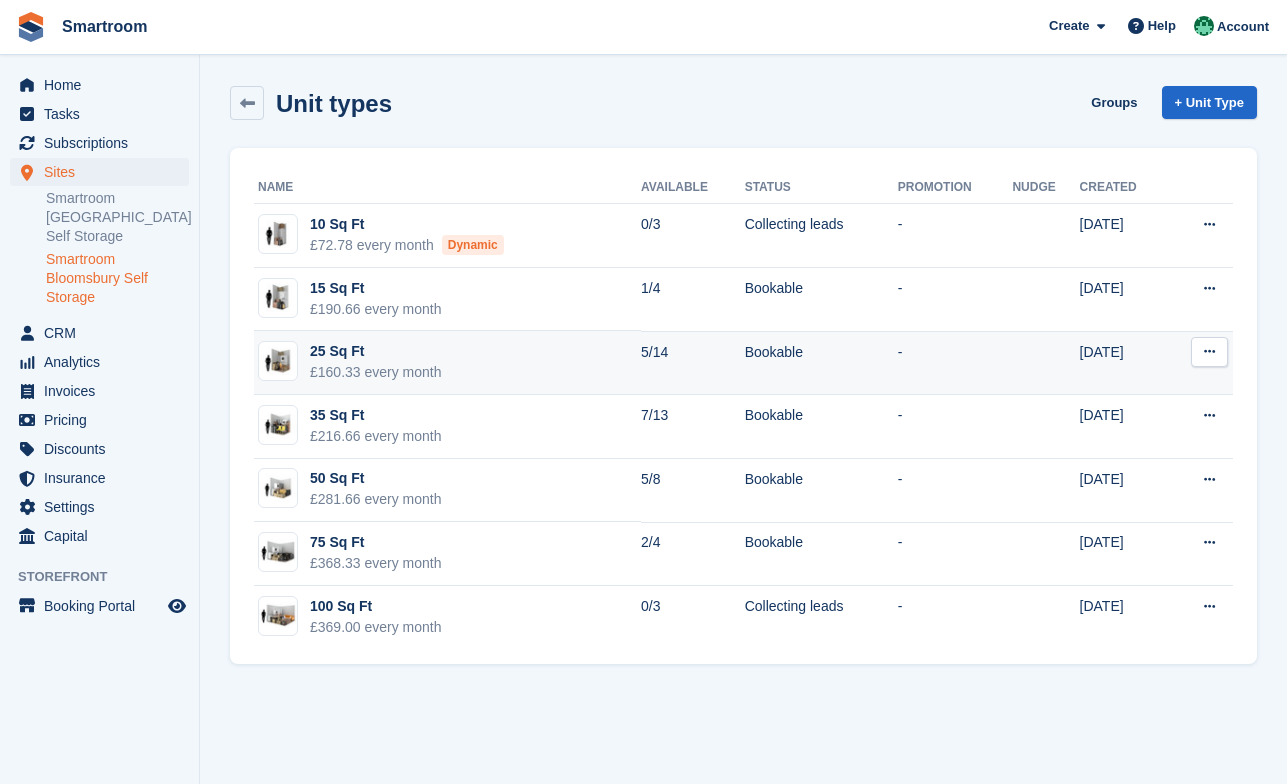 click on "25 Sq Ft
£160.33 every month" at bounding box center (447, 363) 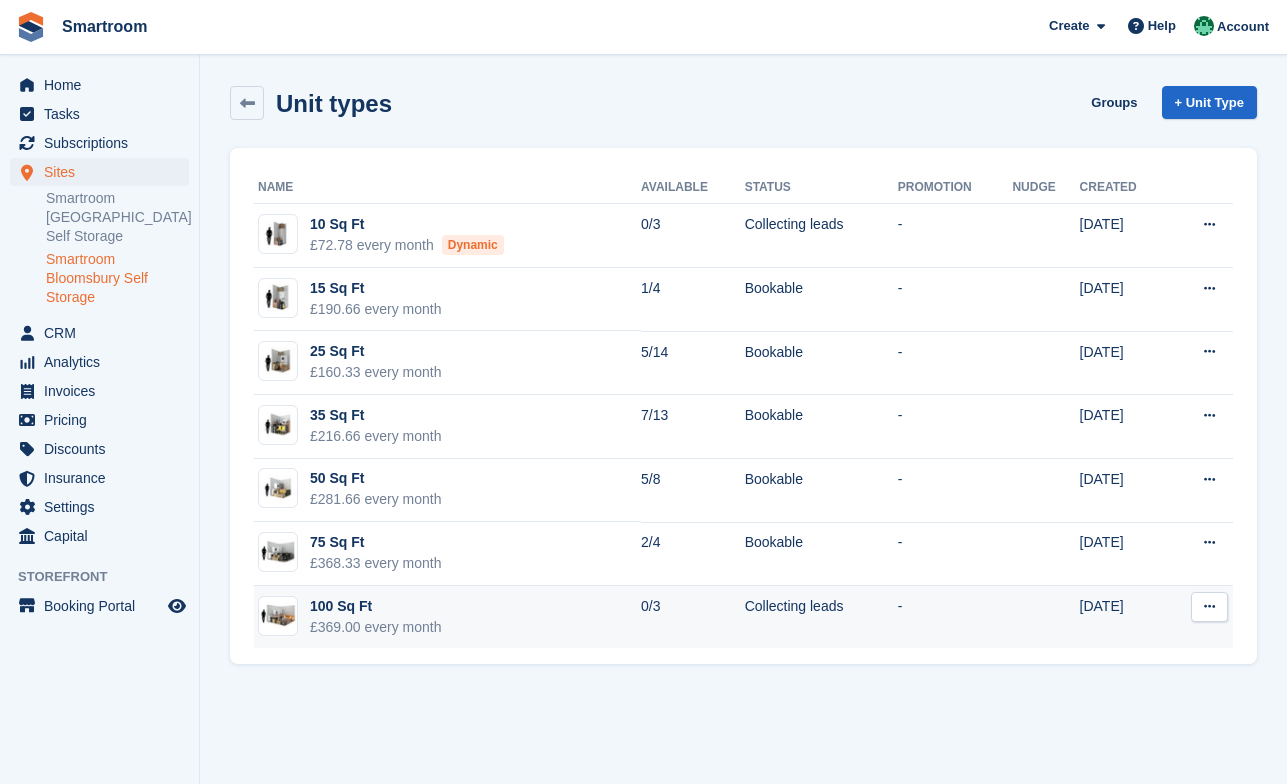 click on "0/3" at bounding box center [693, 617] 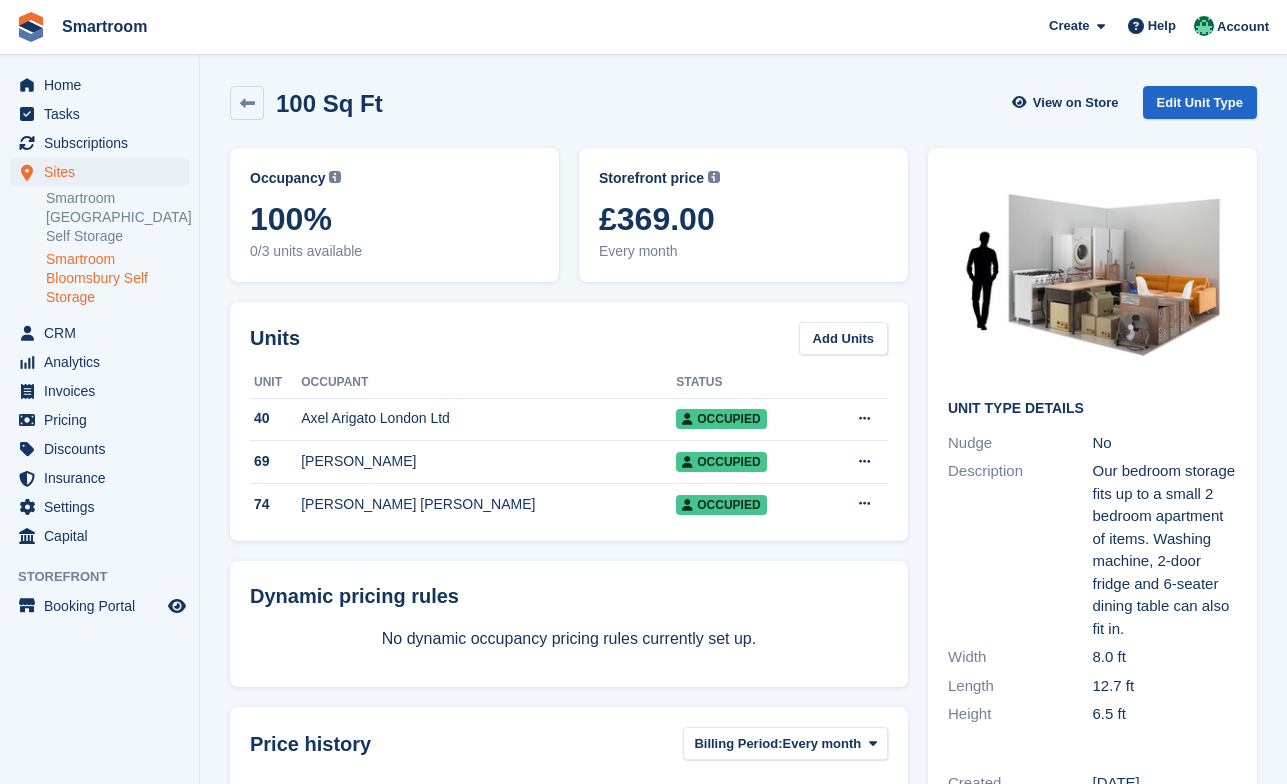scroll, scrollTop: 0, scrollLeft: 0, axis: both 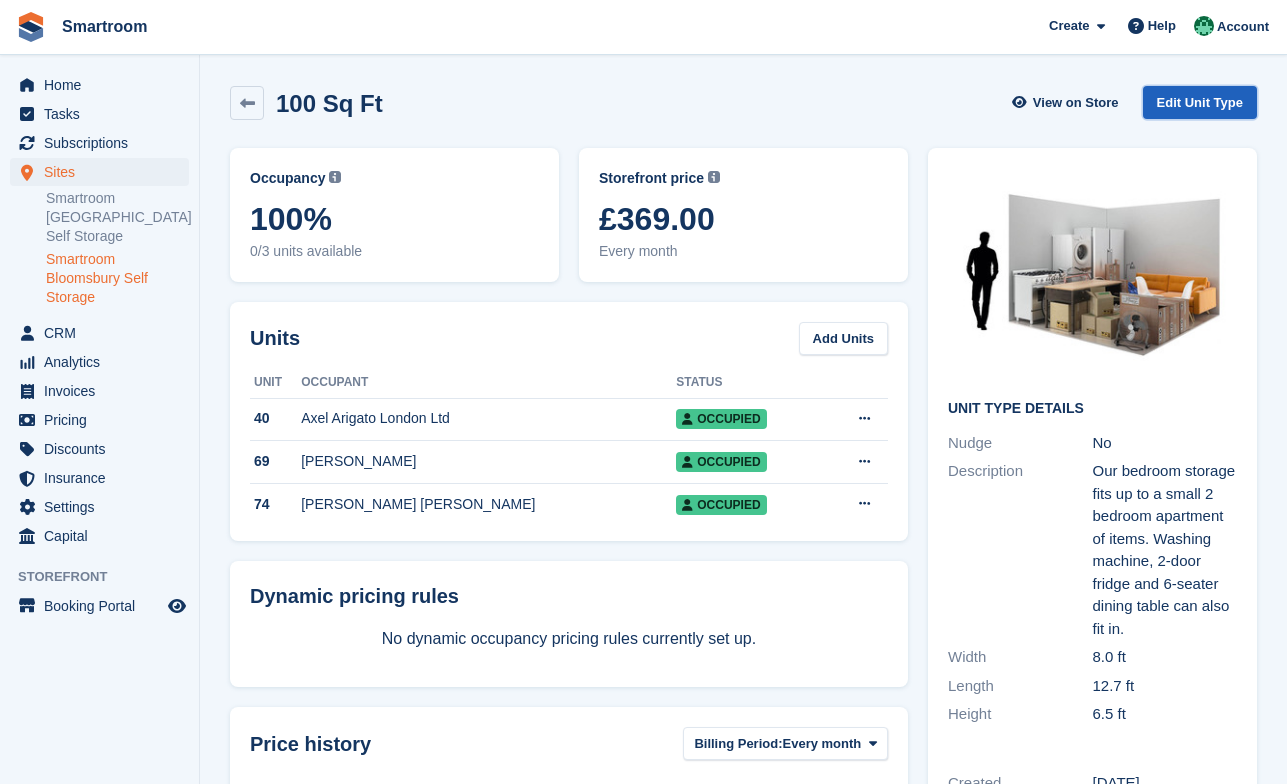 click on "Edit Unit Type" at bounding box center [1200, 102] 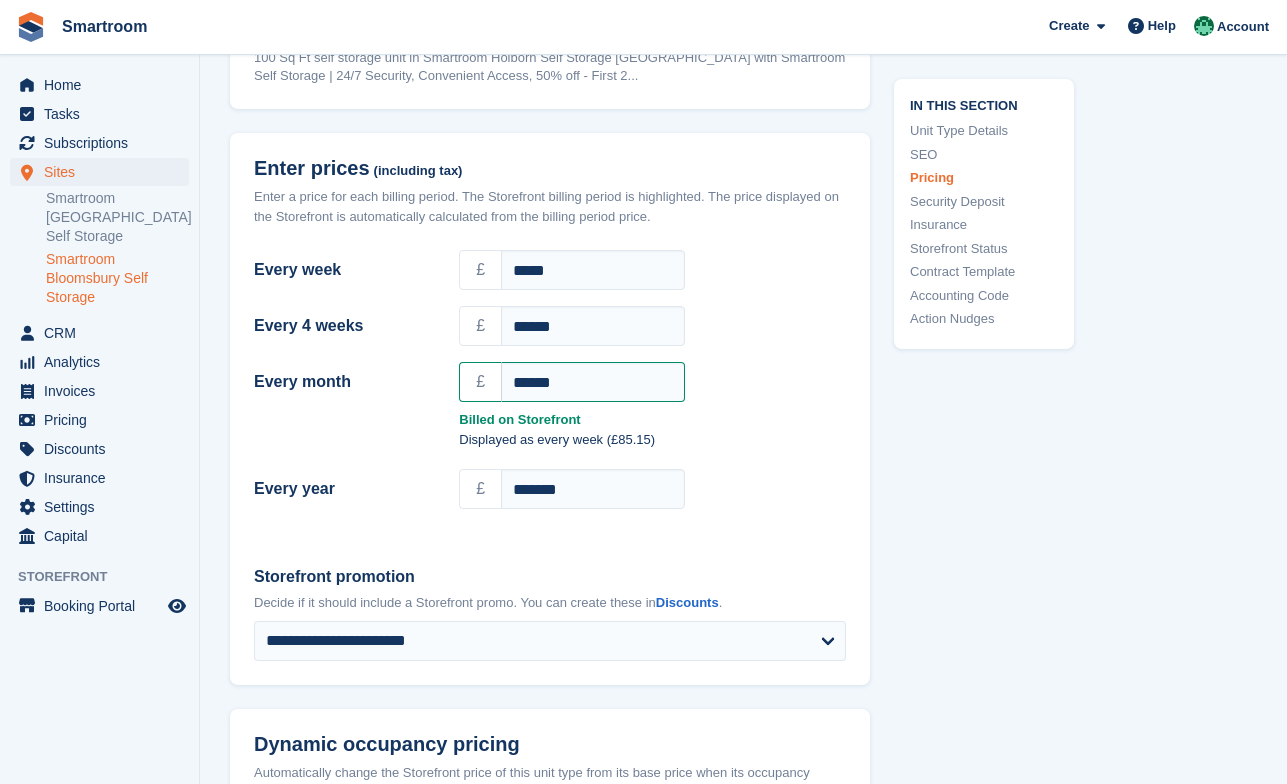 scroll, scrollTop: 1682, scrollLeft: 0, axis: vertical 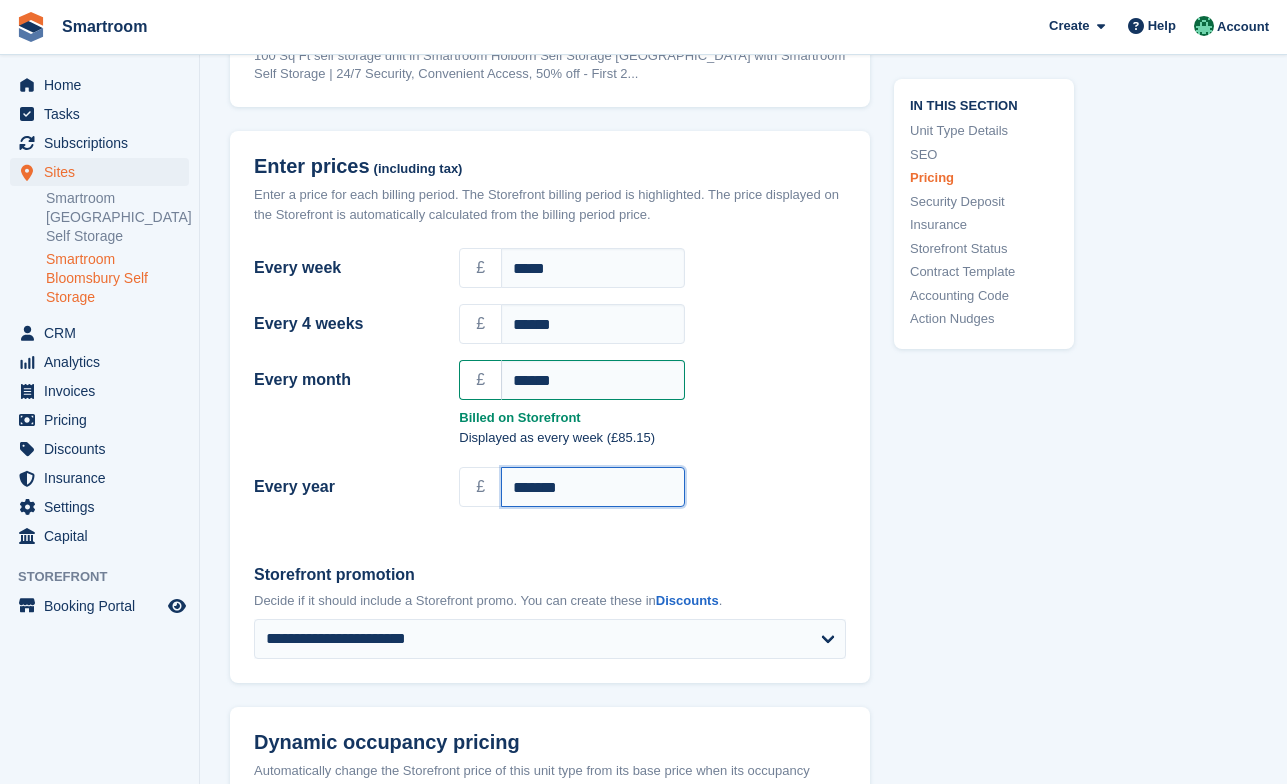 click on "*******" at bounding box center (593, 487) 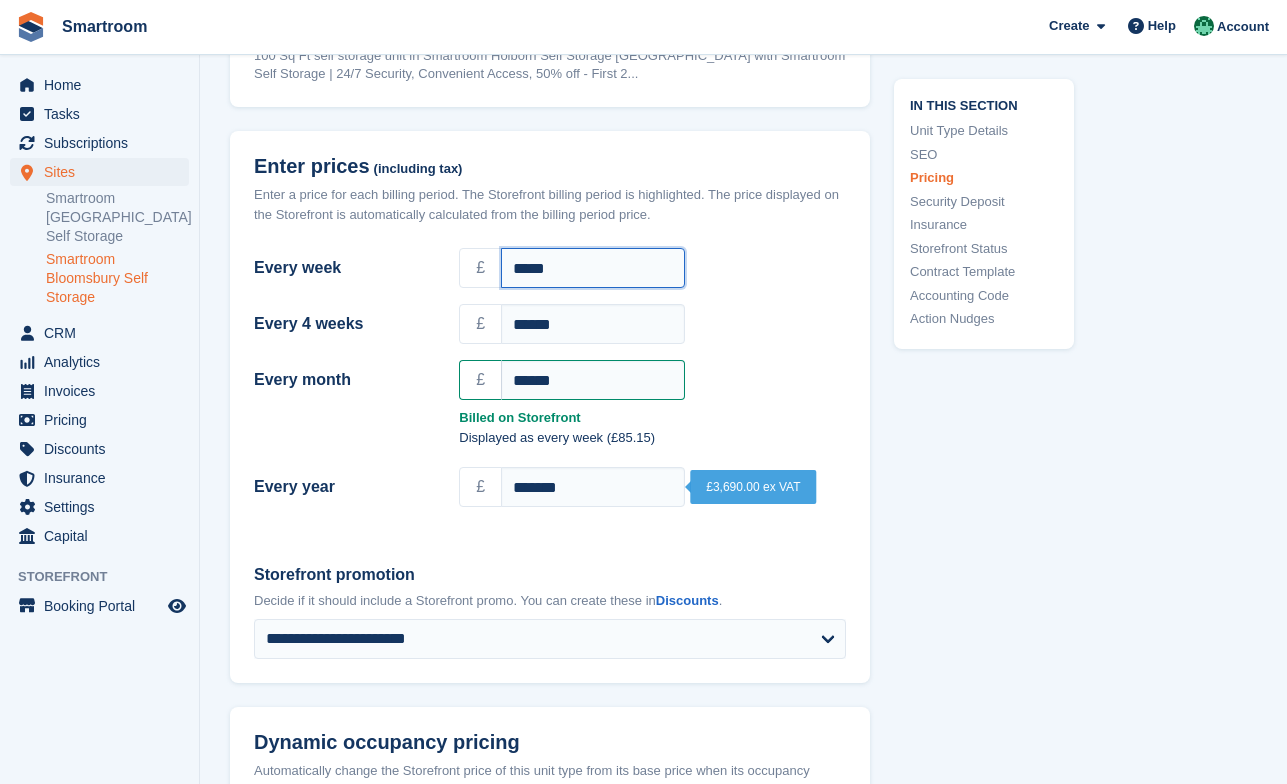 click on "*****" at bounding box center [593, 268] 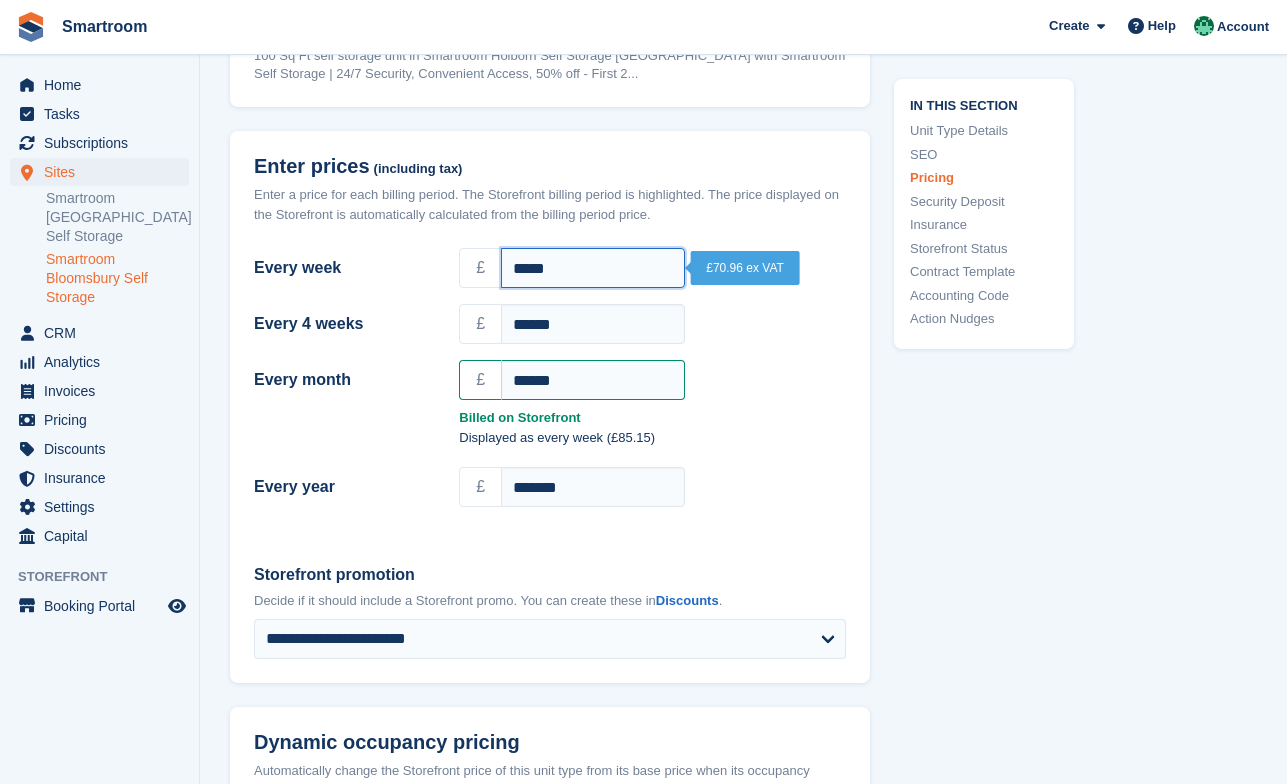 drag, startPoint x: 567, startPoint y: 288, endPoint x: 400, endPoint y: 267, distance: 168.31519 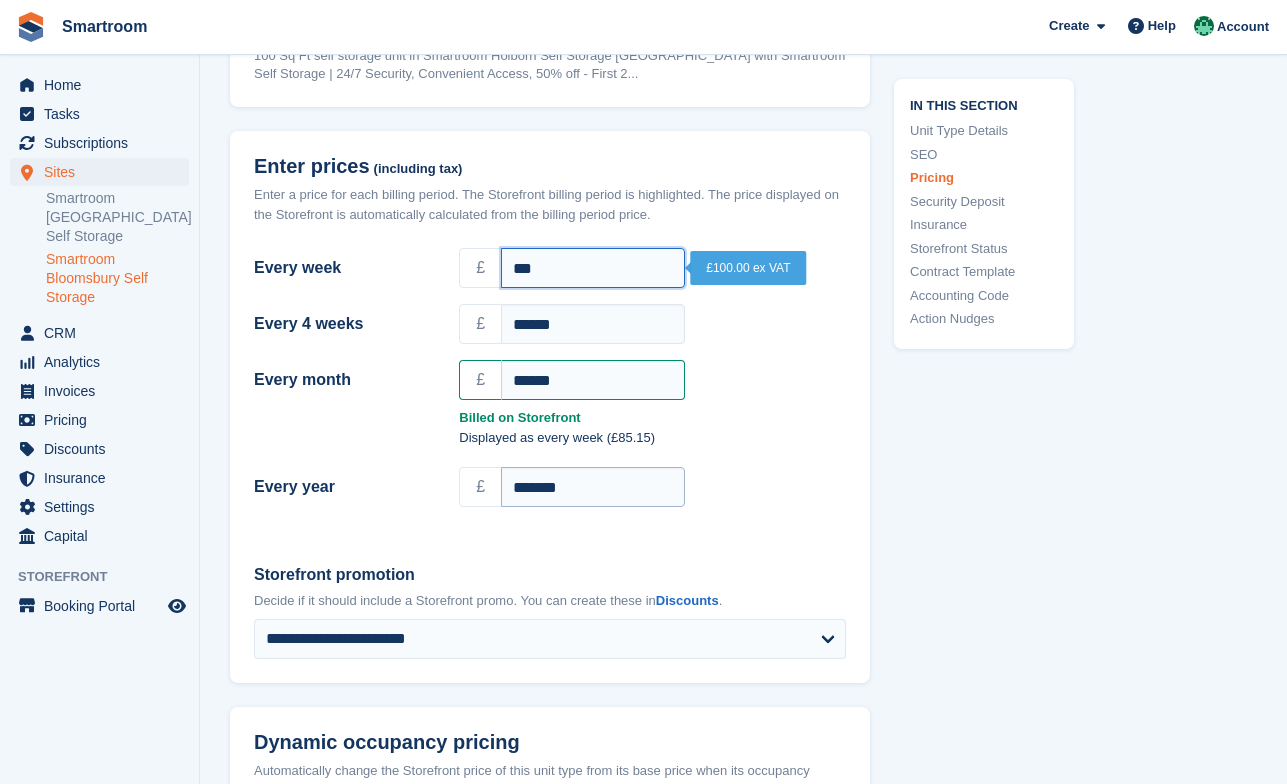 type on "***" 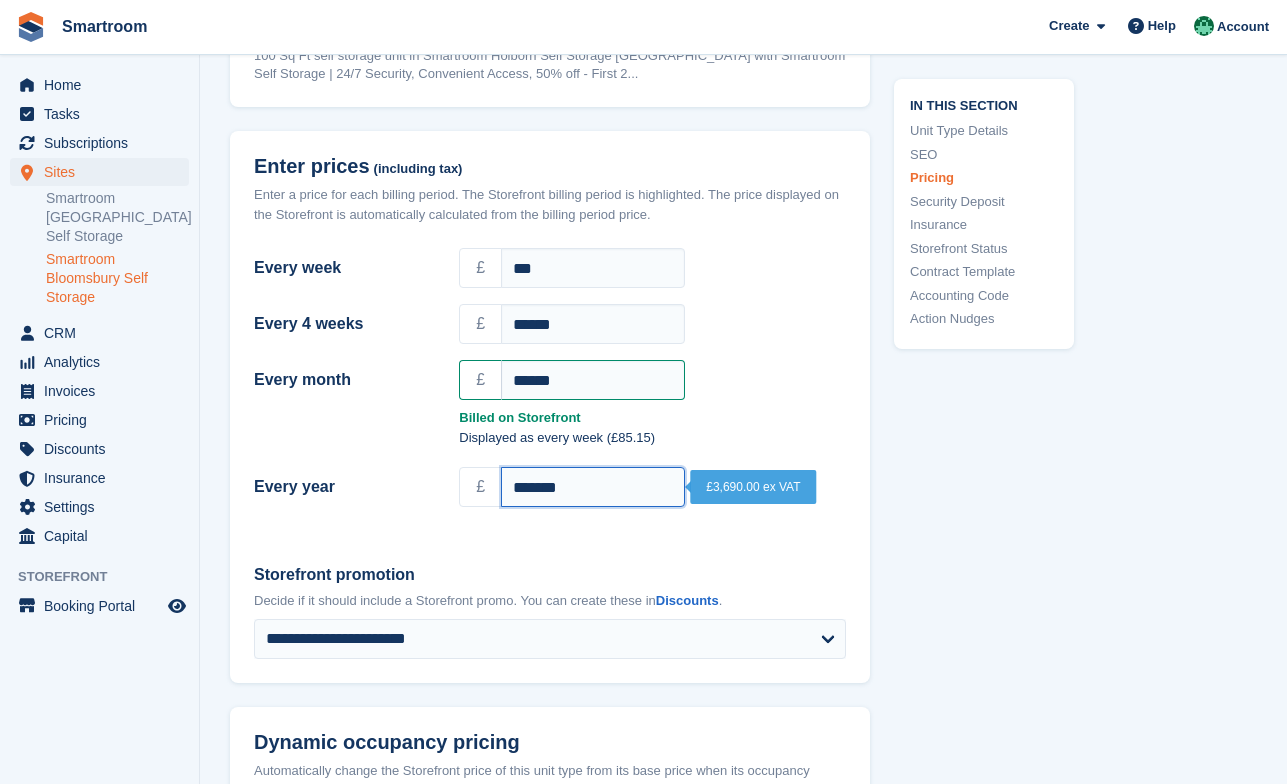 click on "*******" at bounding box center (593, 487) 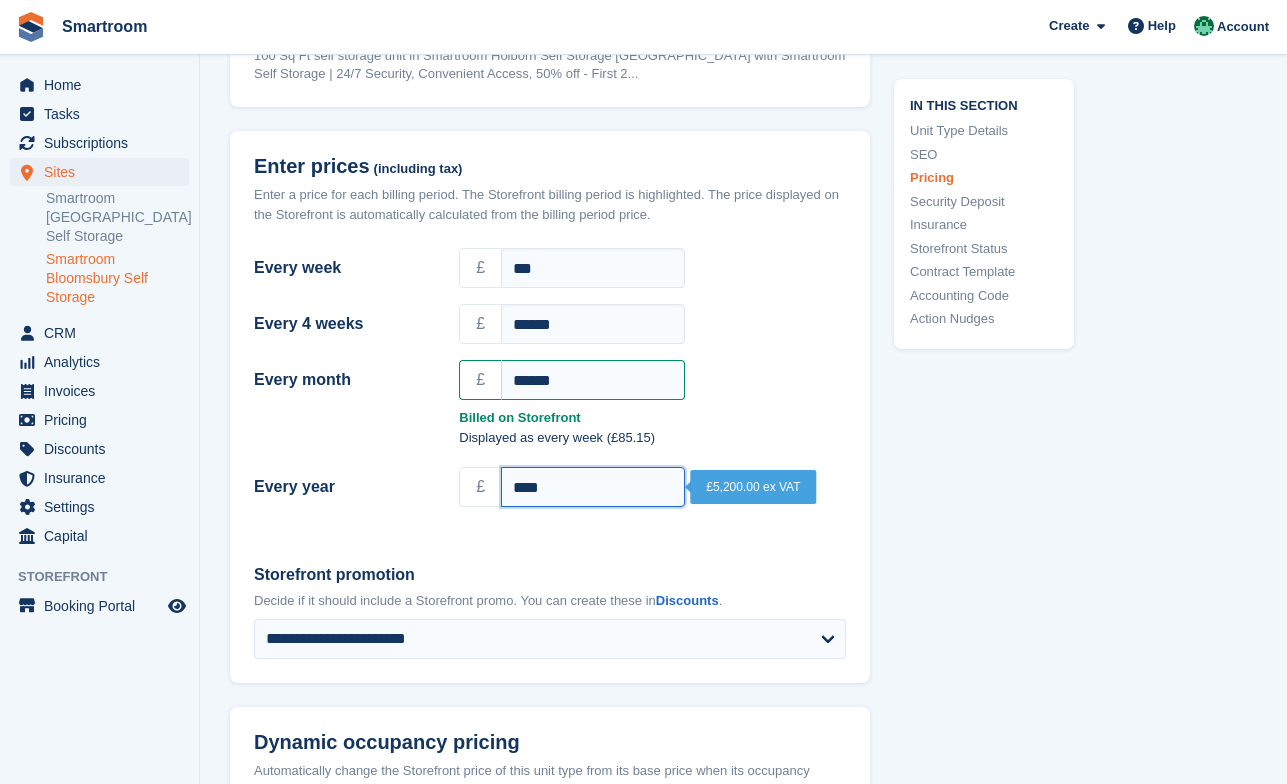type on "****" 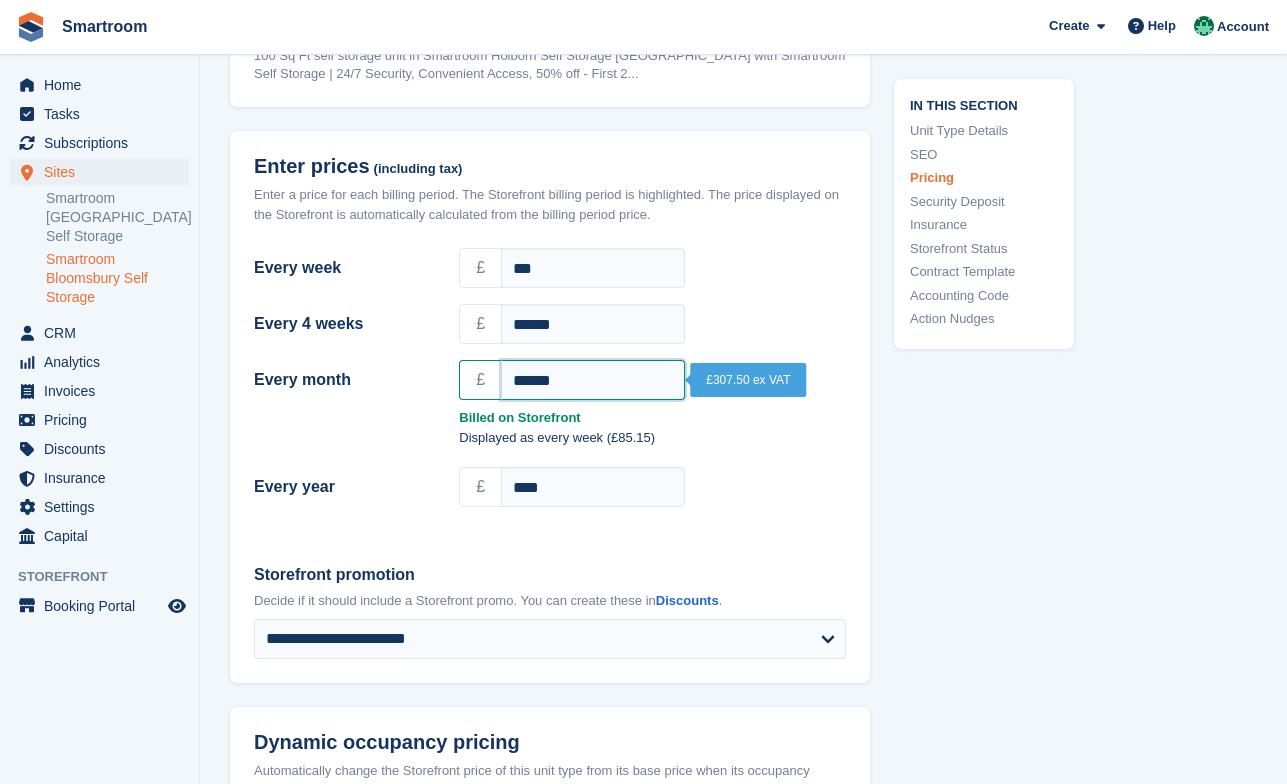 click on "******" at bounding box center (593, 380) 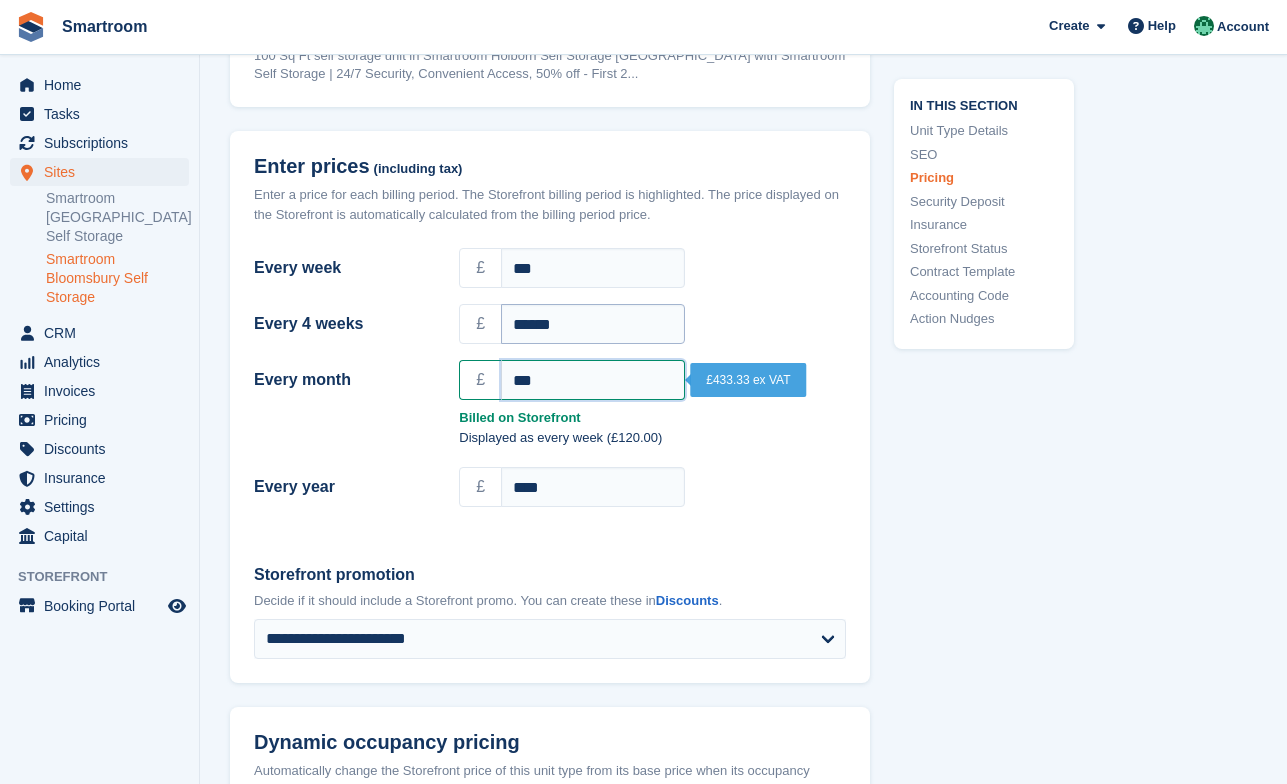 type on "***" 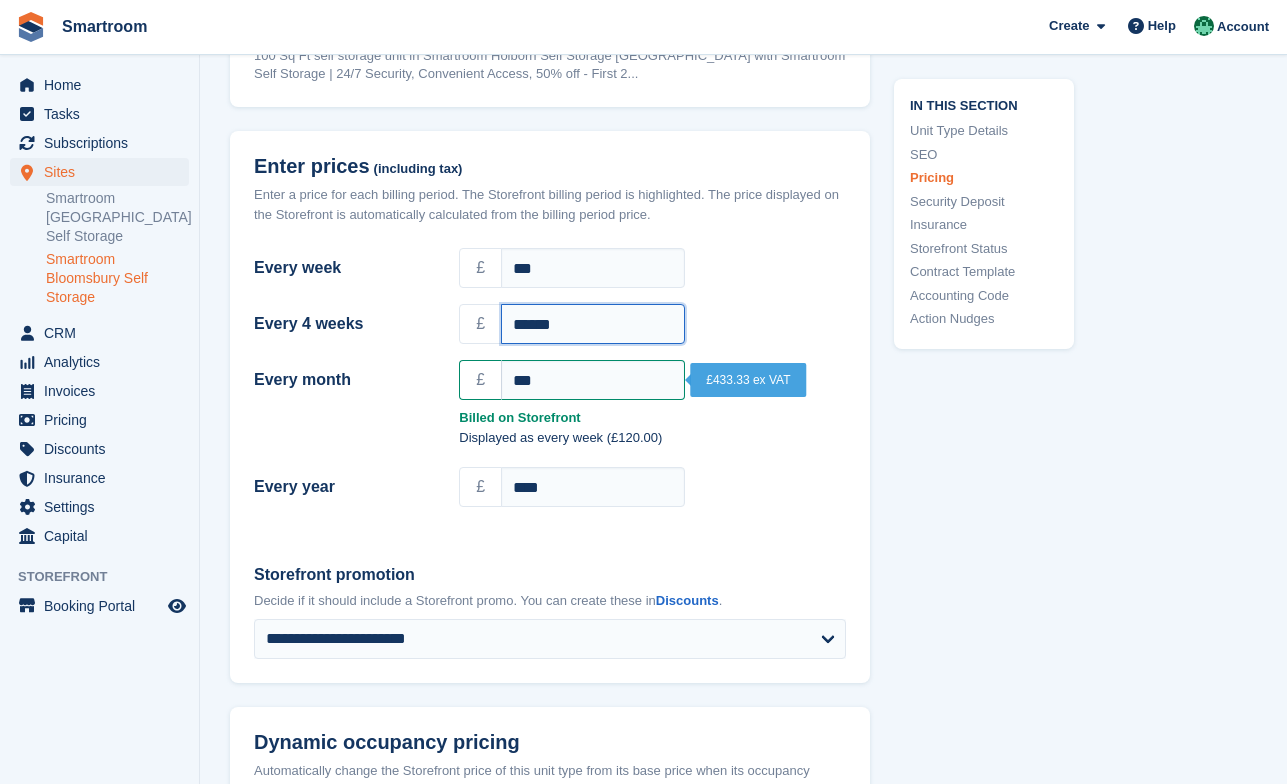 click on "******" at bounding box center [593, 324] 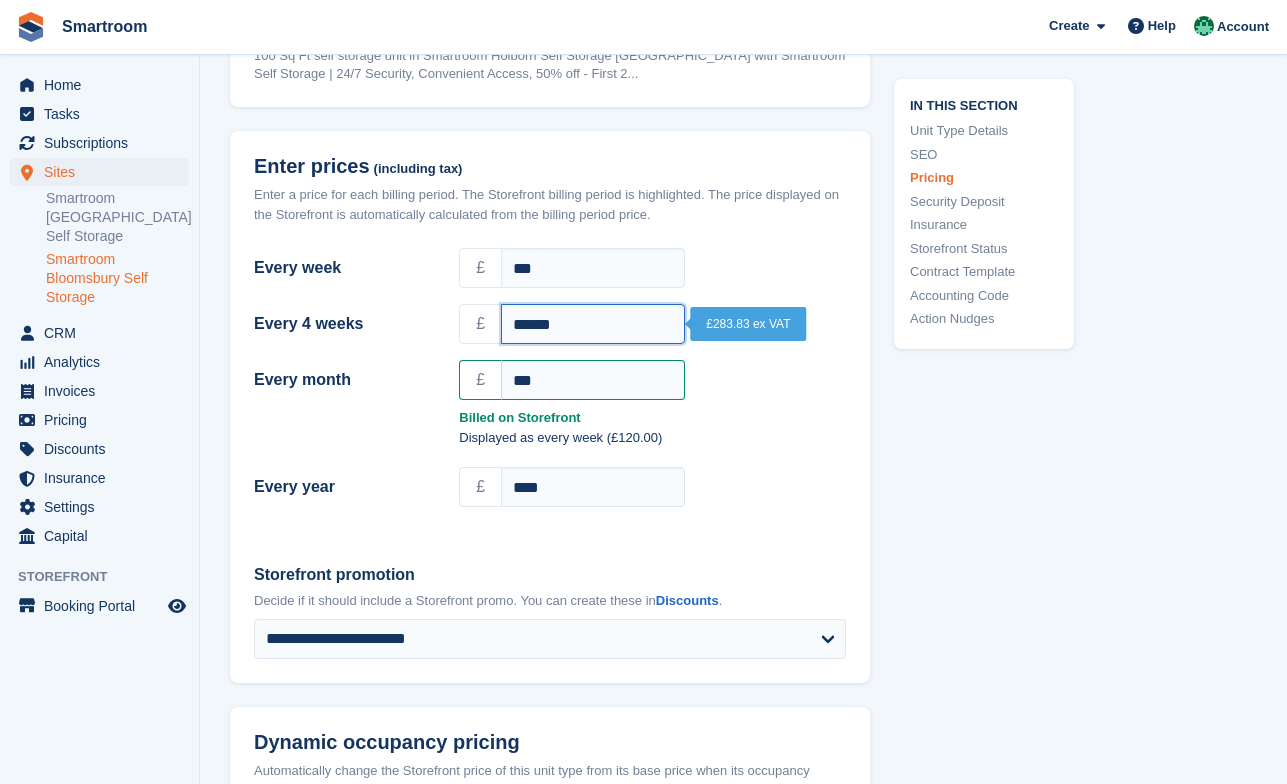 drag, startPoint x: 648, startPoint y: 334, endPoint x: 419, endPoint y: 334, distance: 229 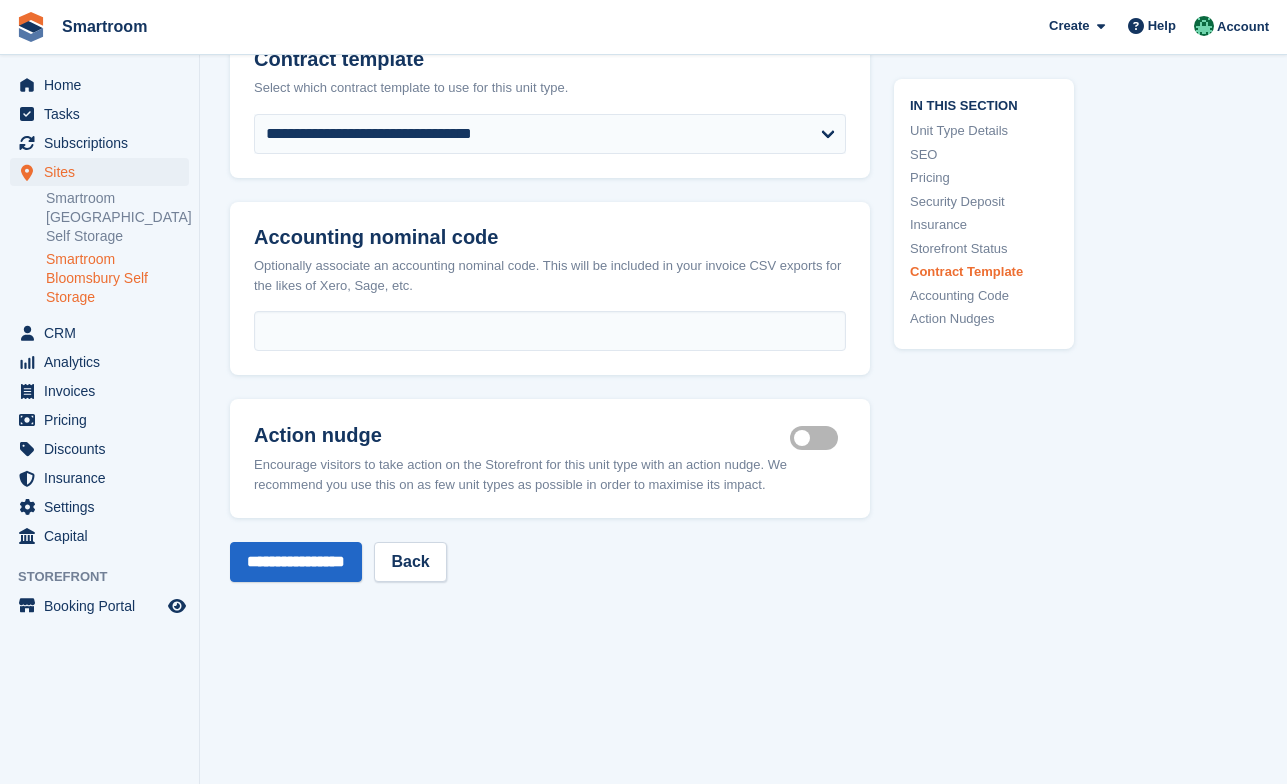 scroll, scrollTop: 3780, scrollLeft: 0, axis: vertical 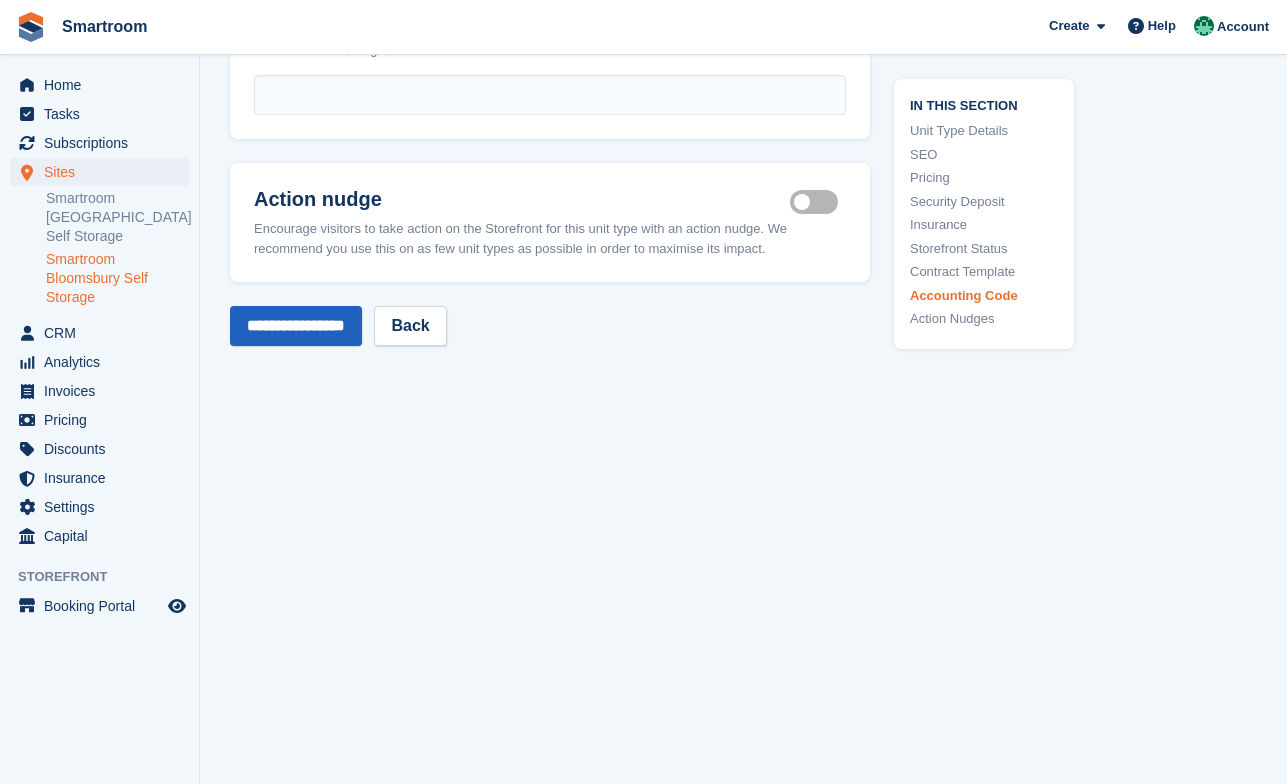 type on "***" 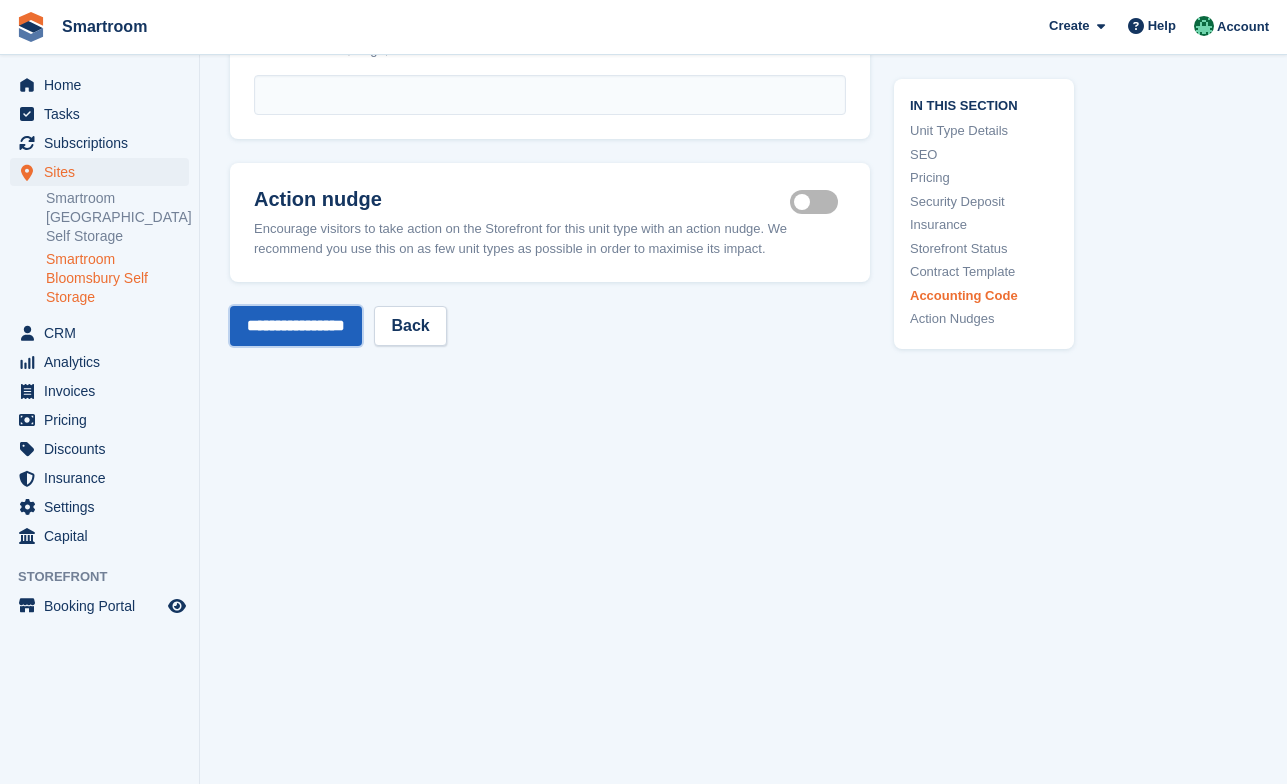 click on "**********" at bounding box center [296, 326] 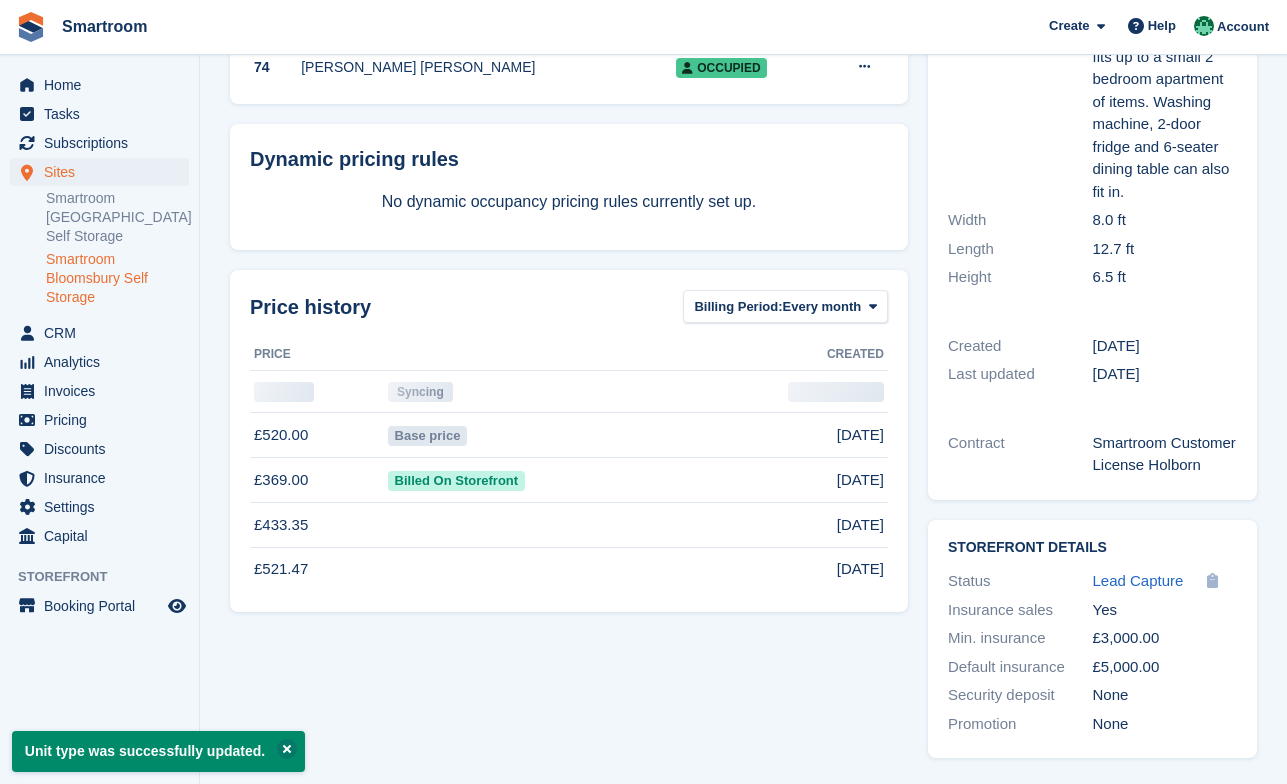 scroll, scrollTop: 460, scrollLeft: 0, axis: vertical 